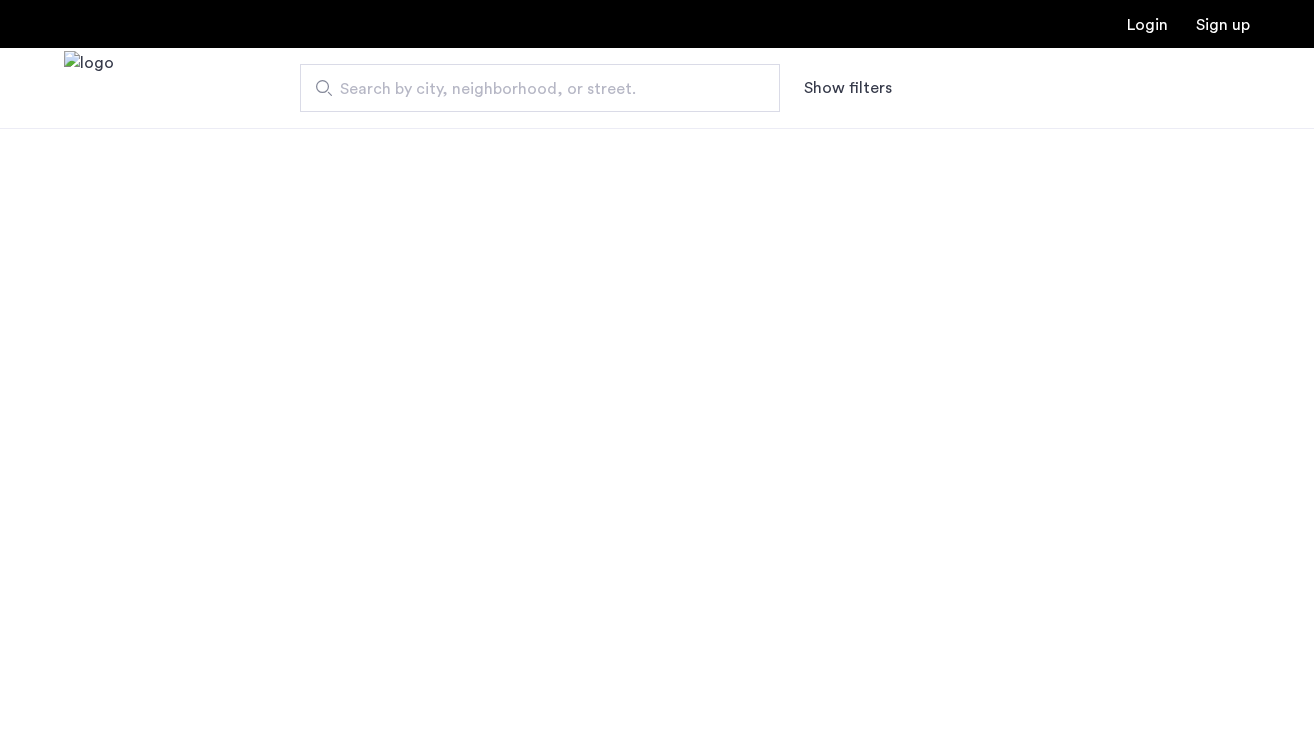 scroll, scrollTop: 0, scrollLeft: 0, axis: both 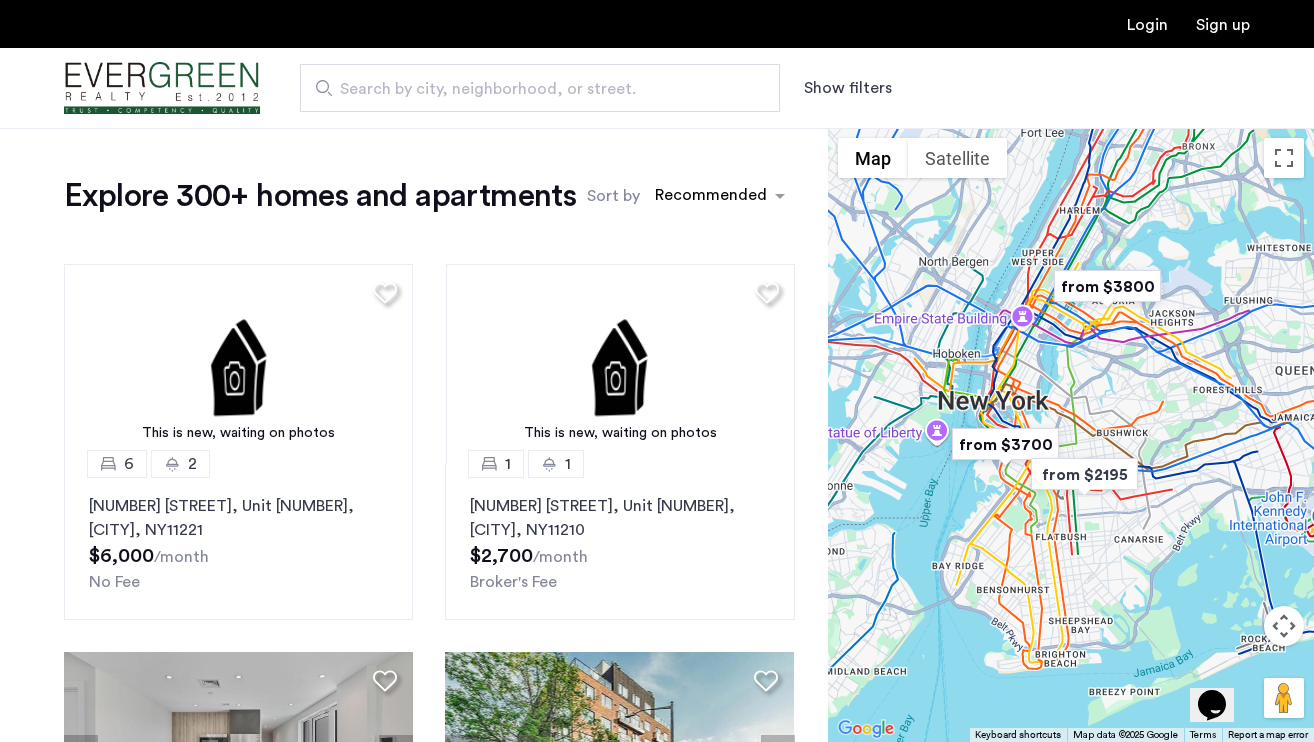 click on "Show filters" at bounding box center [848, 88] 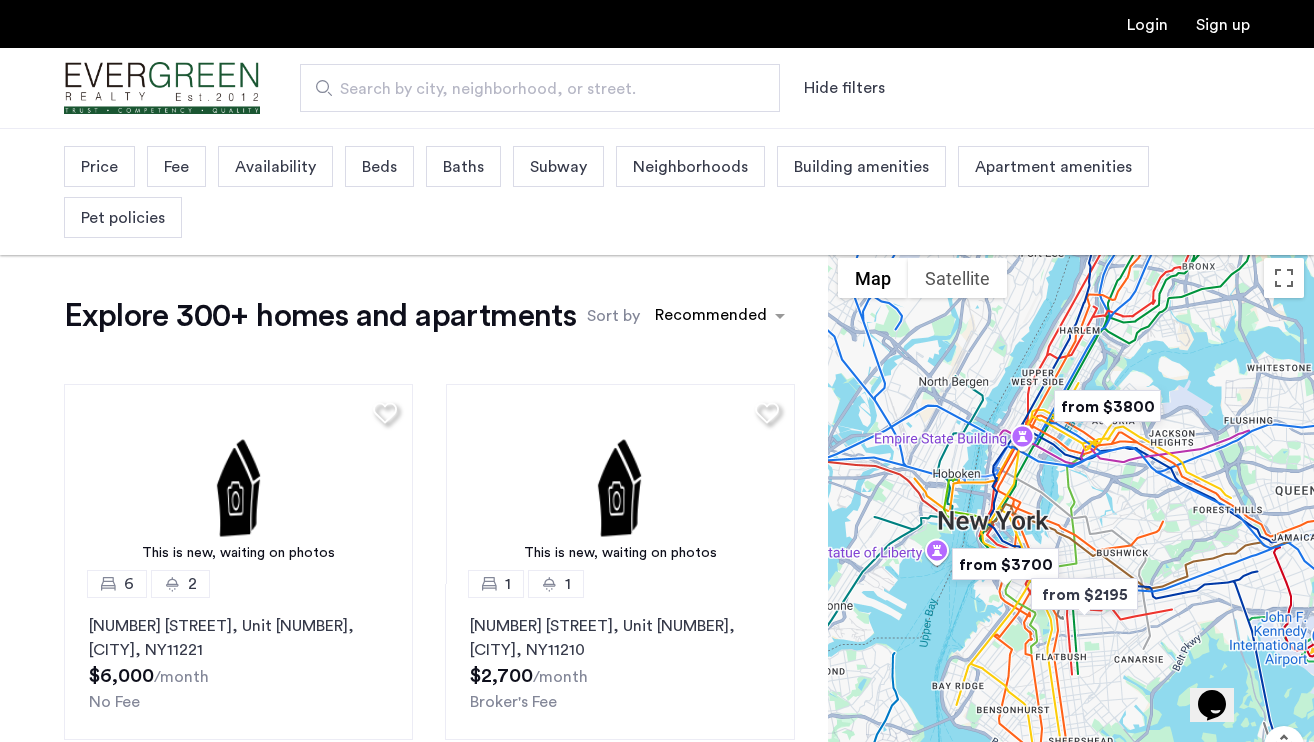 click on "Beds" at bounding box center [379, 167] 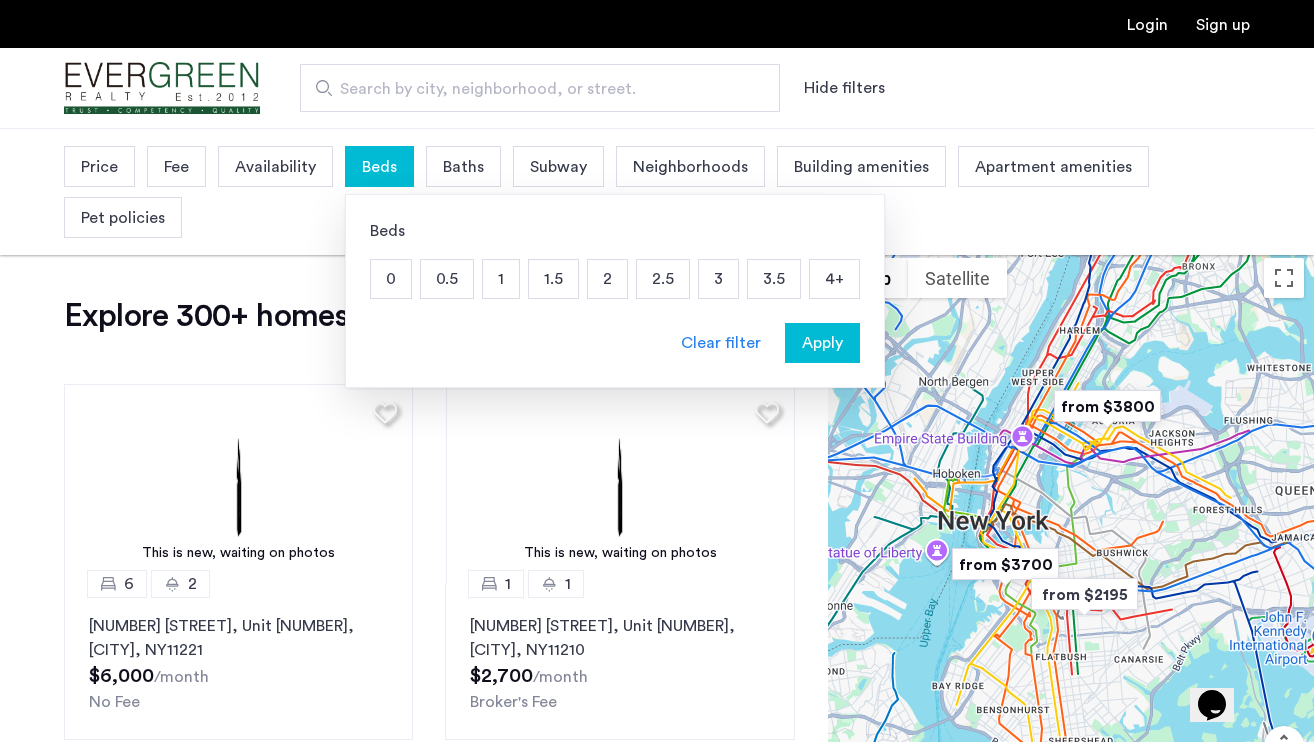 click on "2" at bounding box center (607, 279) 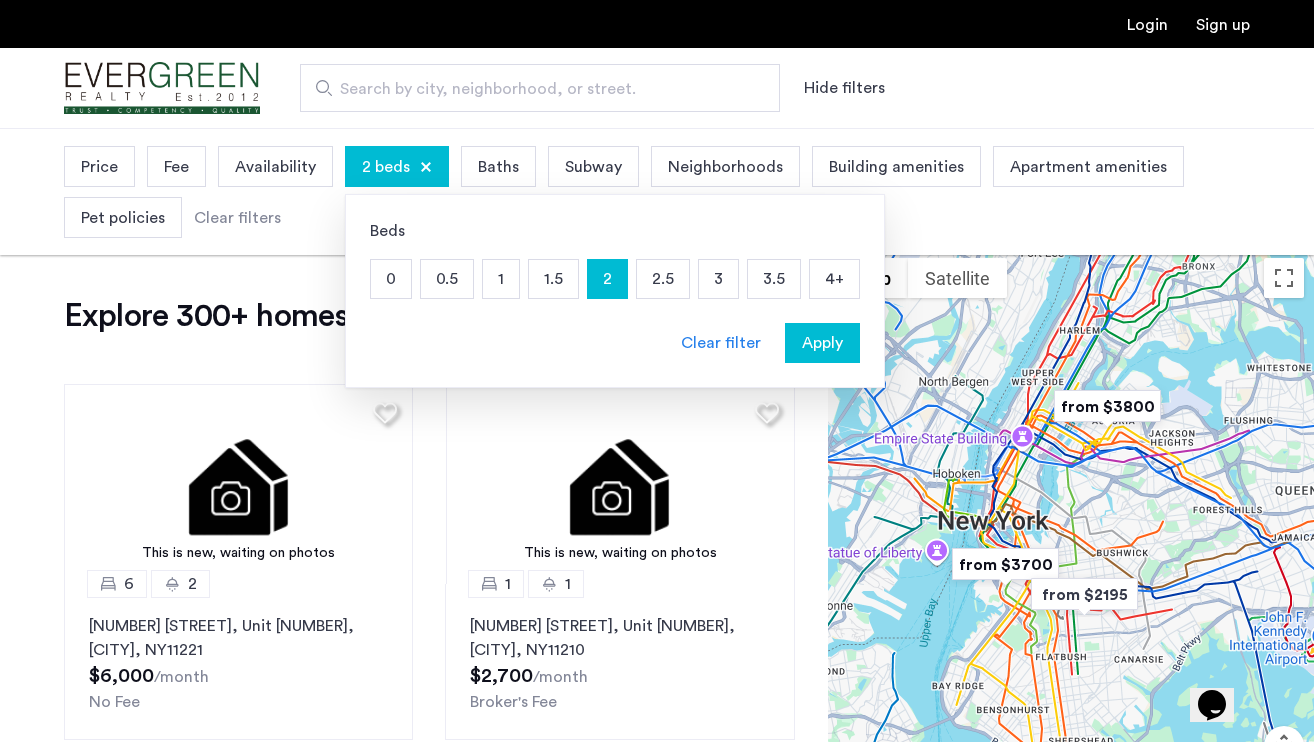 click on "2.5" at bounding box center [663, 279] 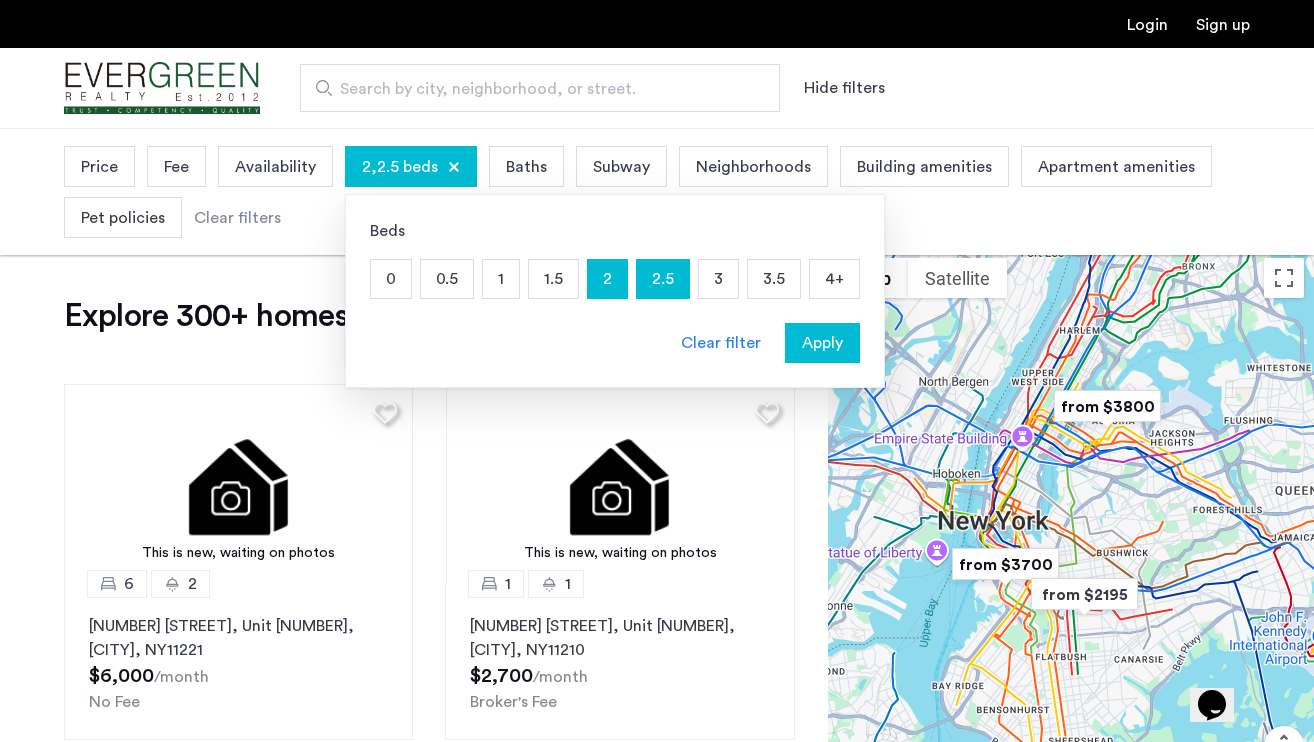 click on "3" at bounding box center (718, 279) 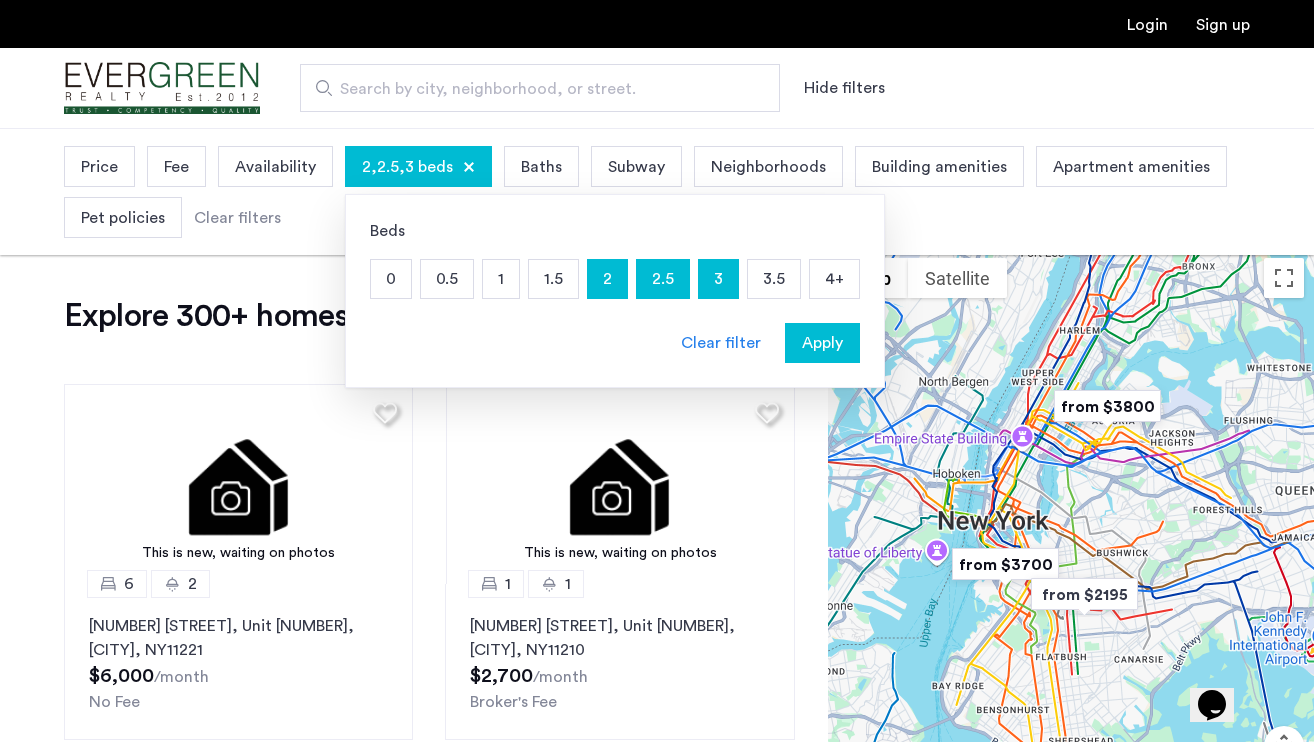 click on "3.5" at bounding box center [774, 279] 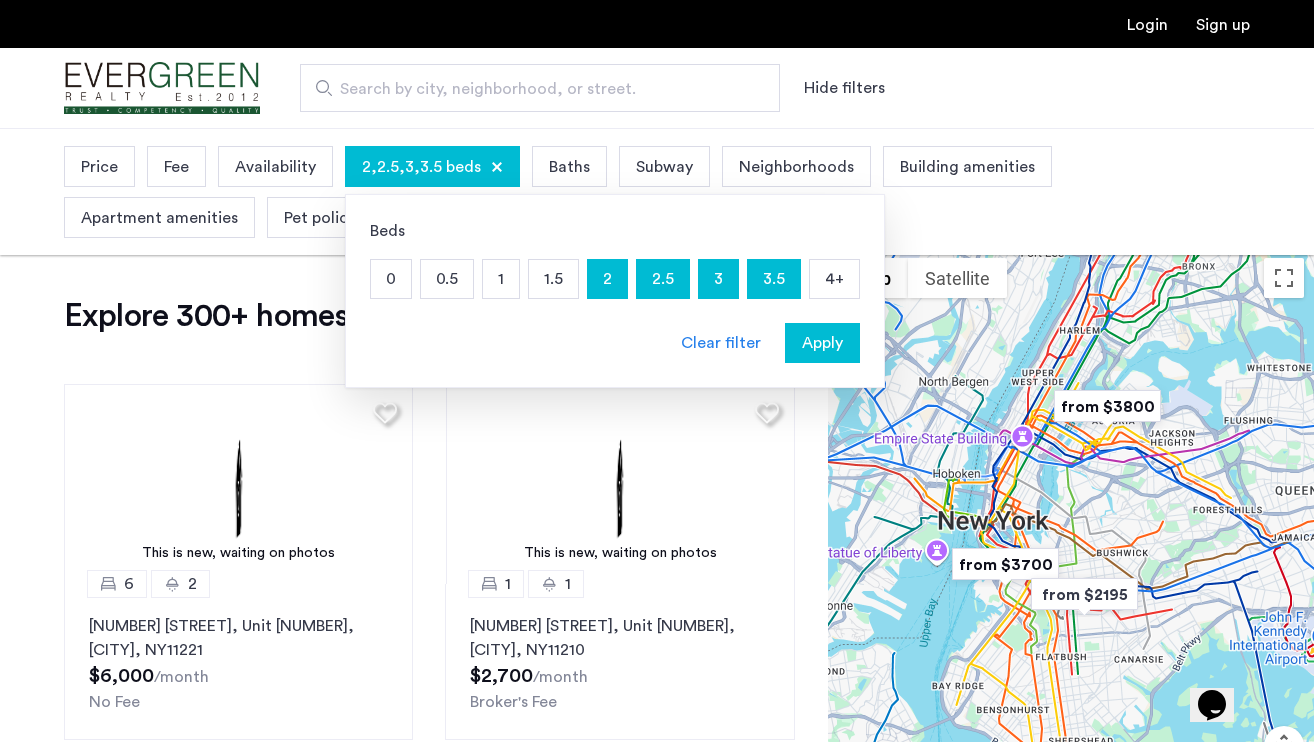 click on "Apply" at bounding box center (822, 343) 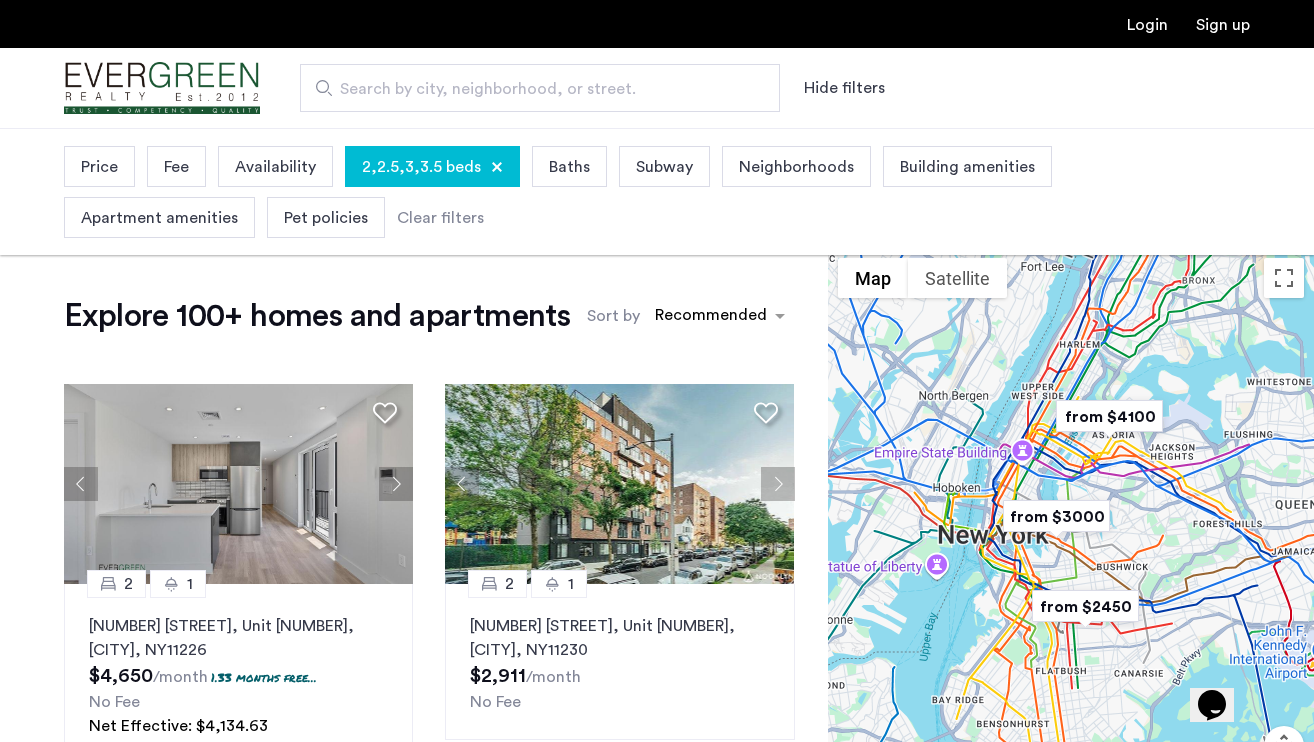 click on "Price Fee  Availability   2,2.5,3,3.5 beds  Baths Subway Neighborhoods Building amenities Apartment amenities Pet policies Clear filters" at bounding box center [657, 192] 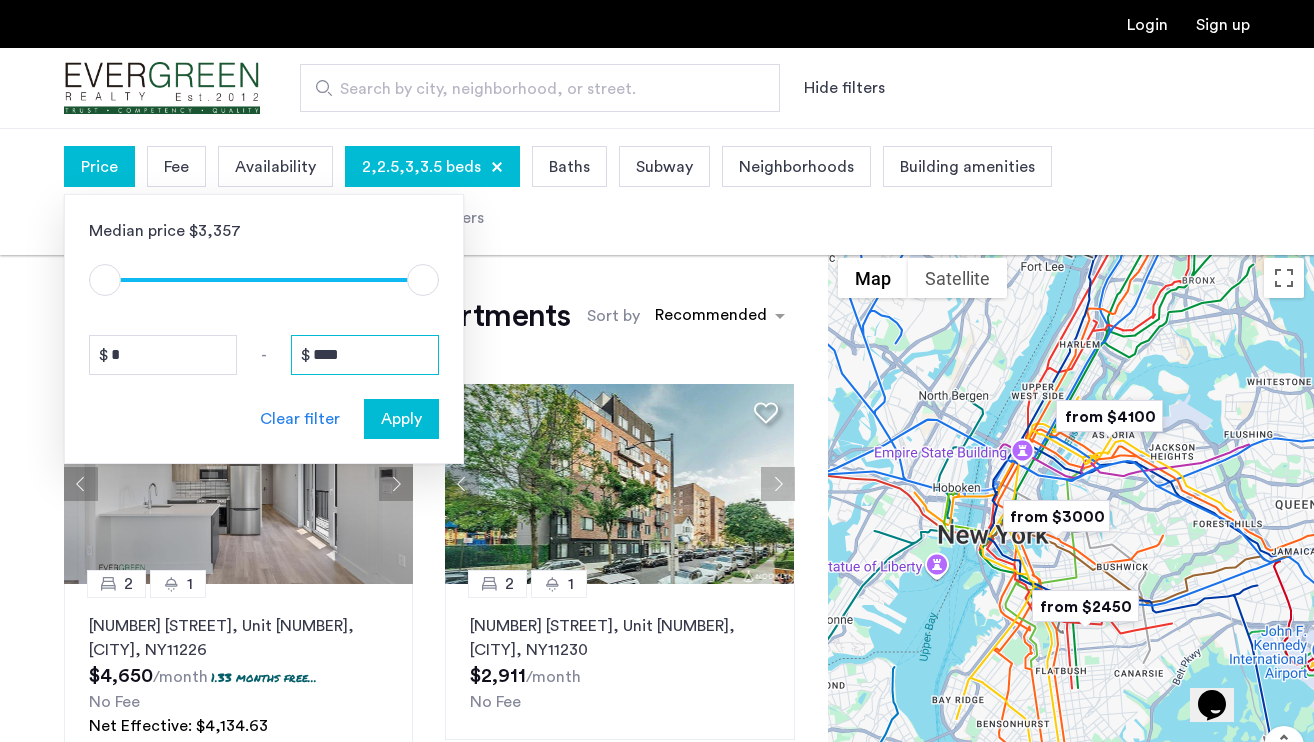 click on "****" at bounding box center (365, 355) 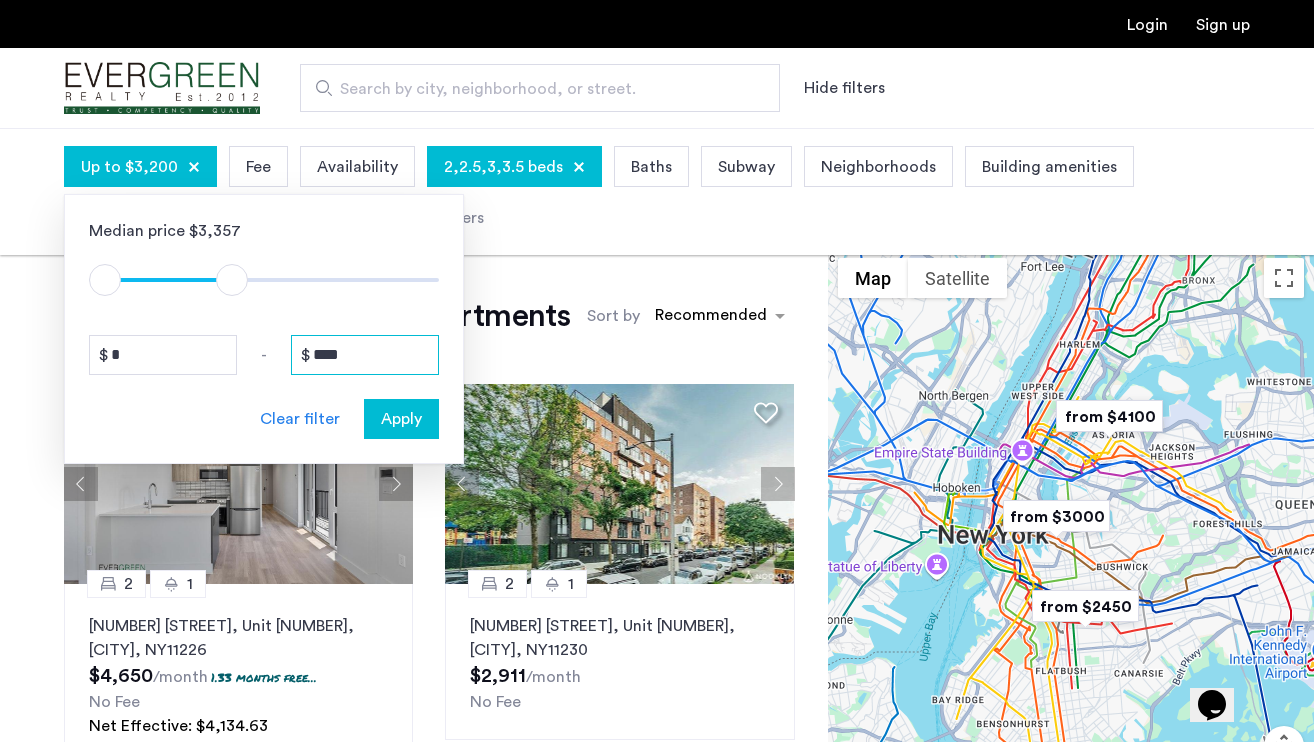 type on "****" 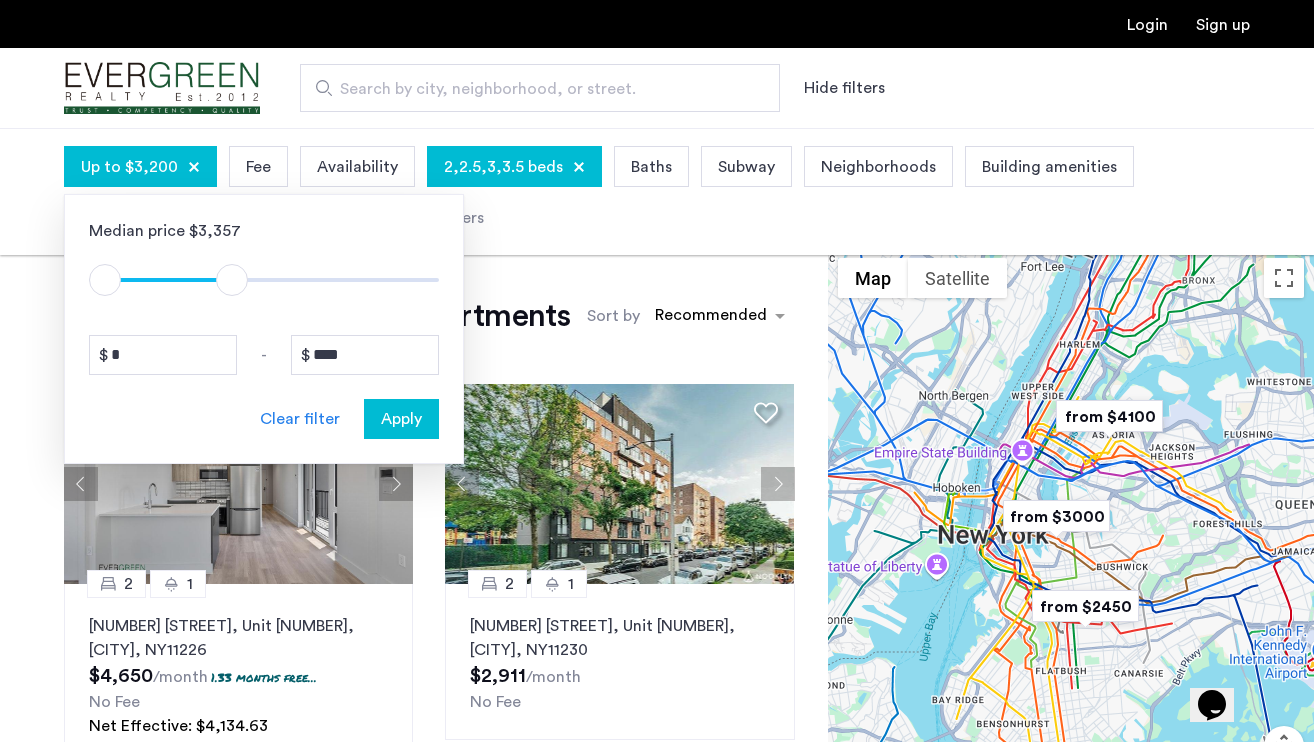 click on "Apply" at bounding box center (401, 419) 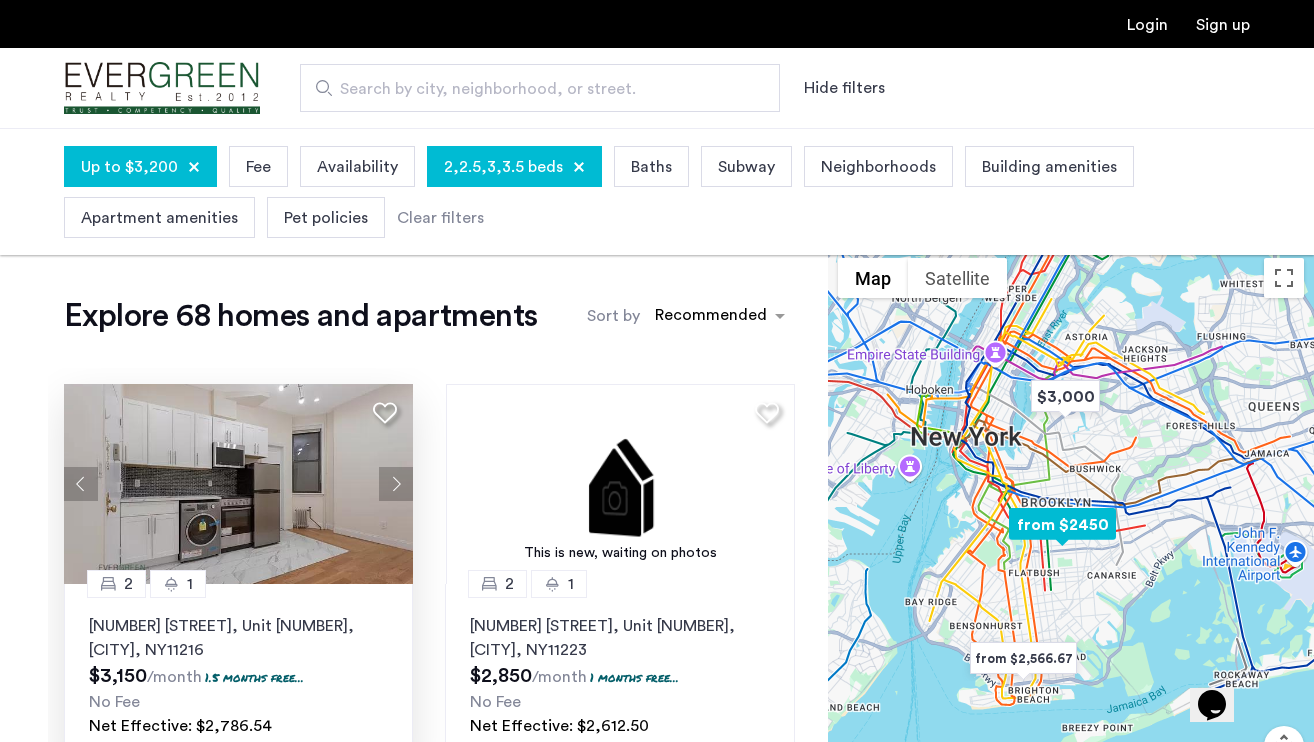 click 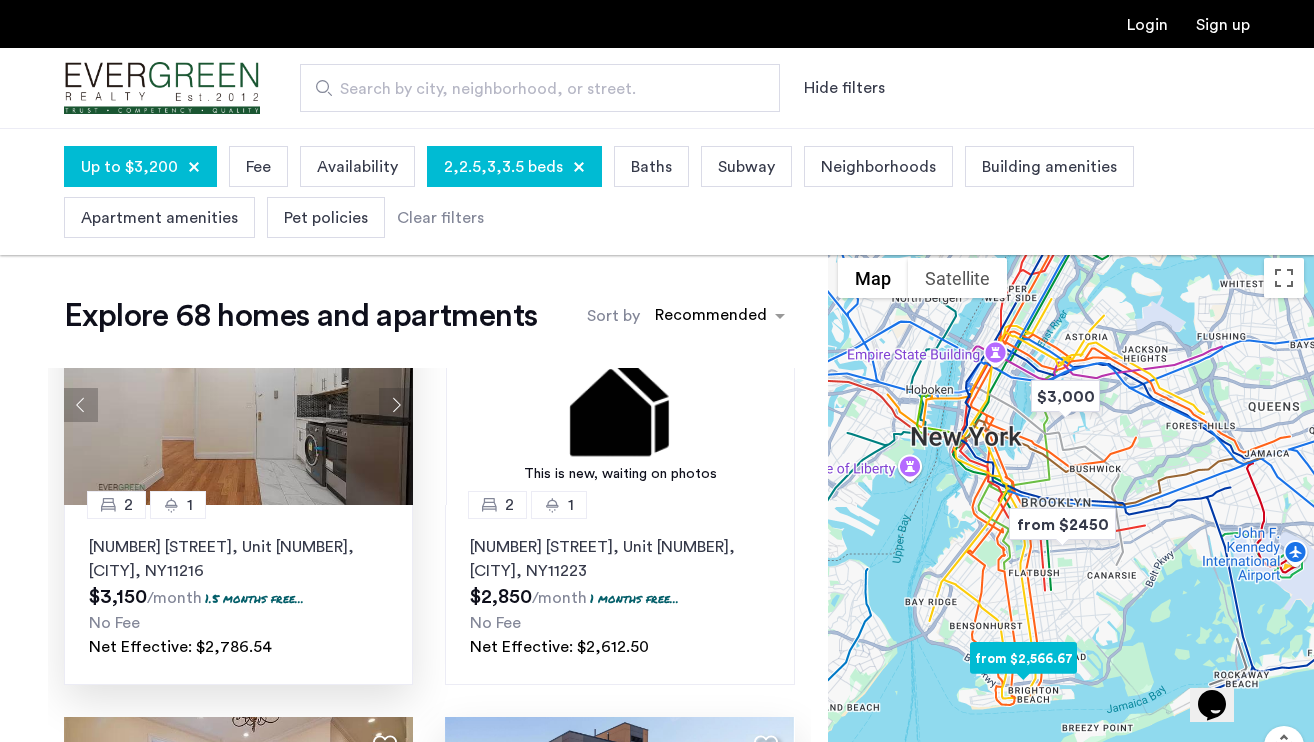 scroll, scrollTop: 77, scrollLeft: 0, axis: vertical 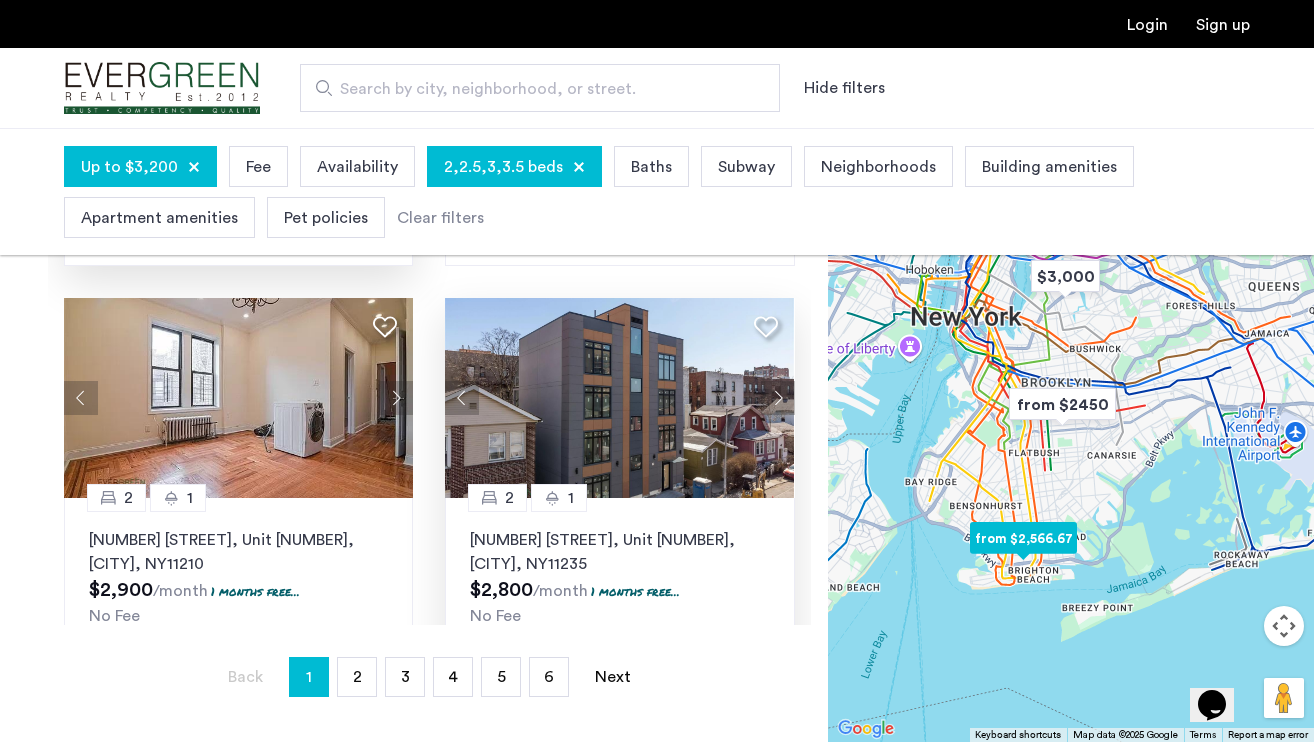 click 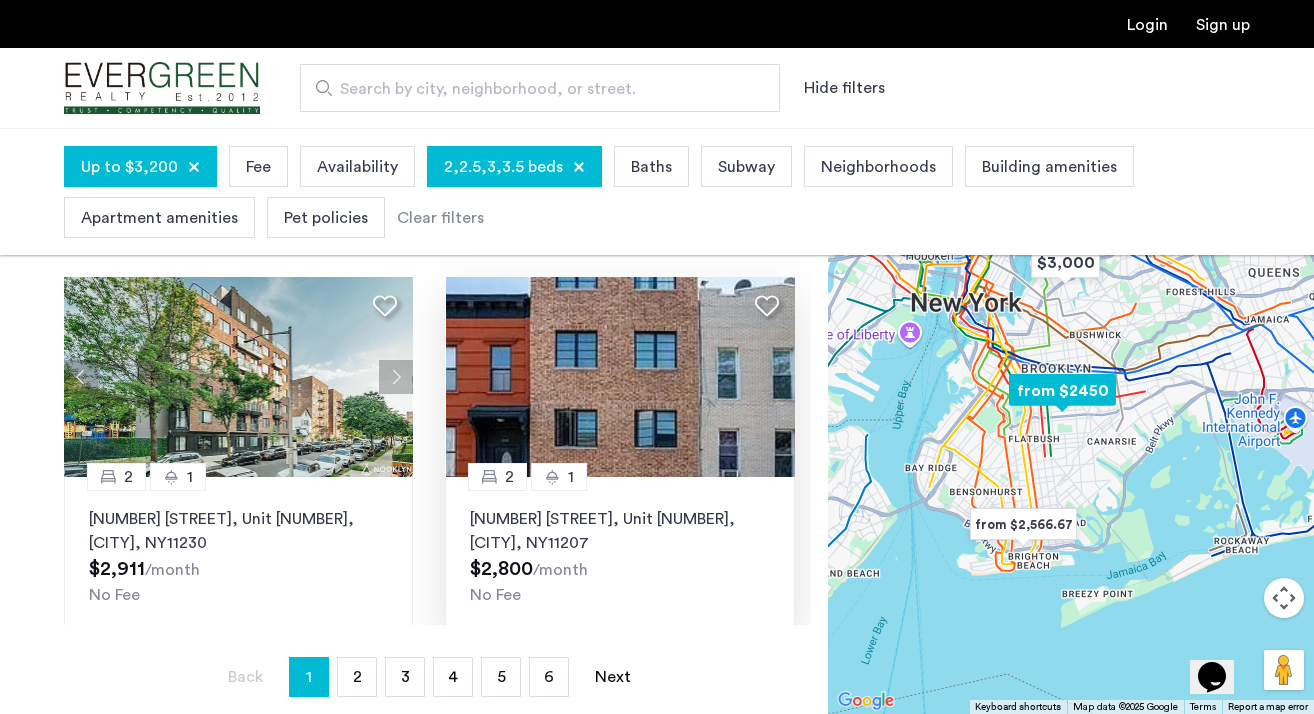 scroll, scrollTop: 503, scrollLeft: 0, axis: vertical 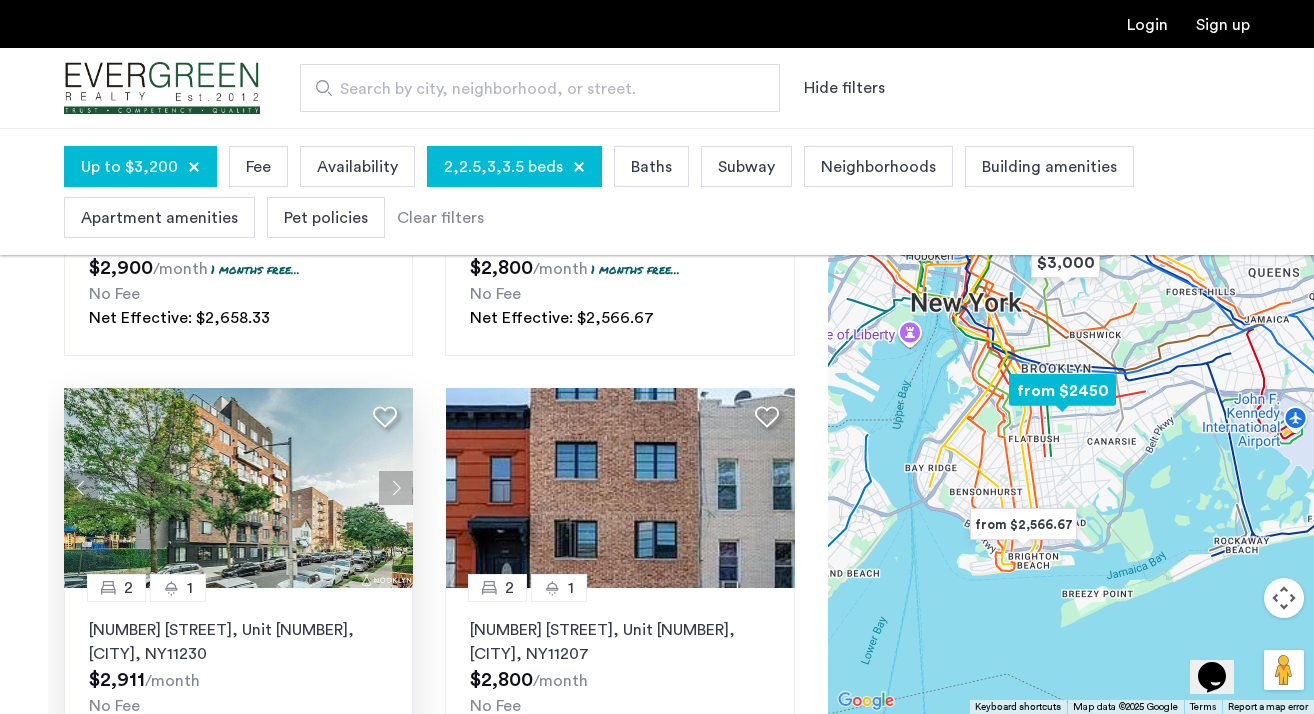 click 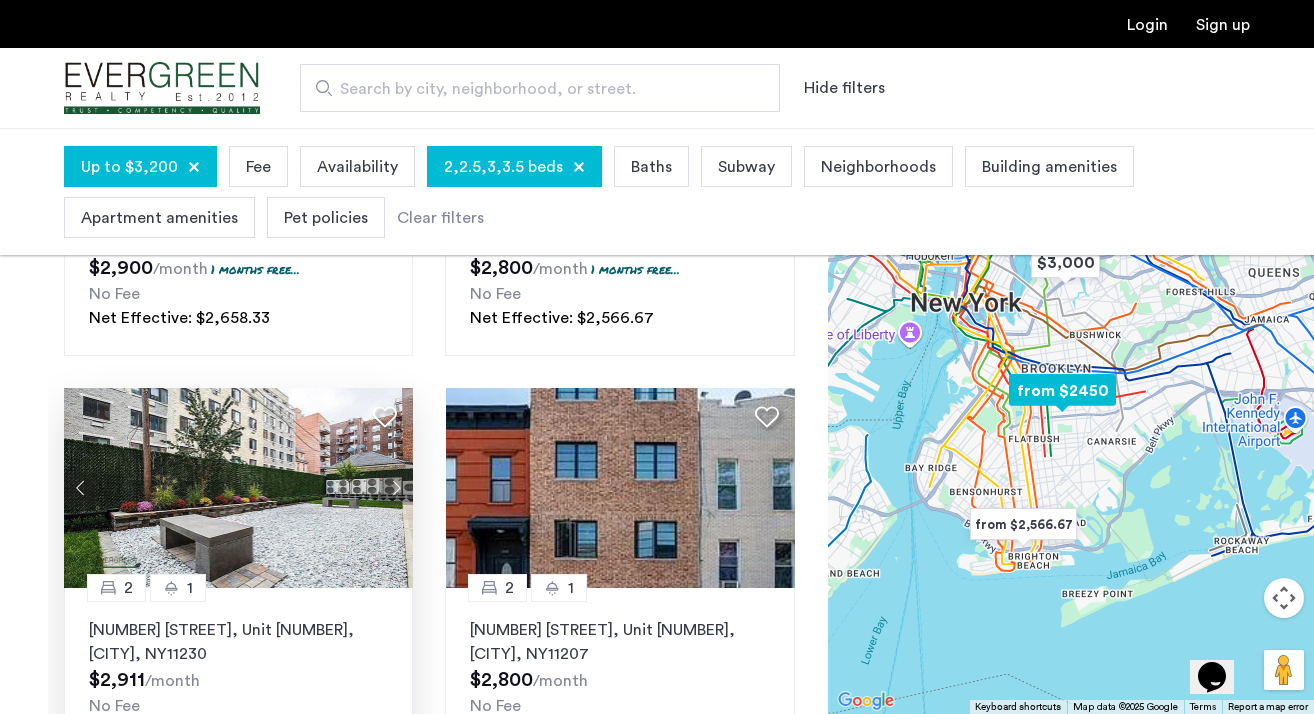 click 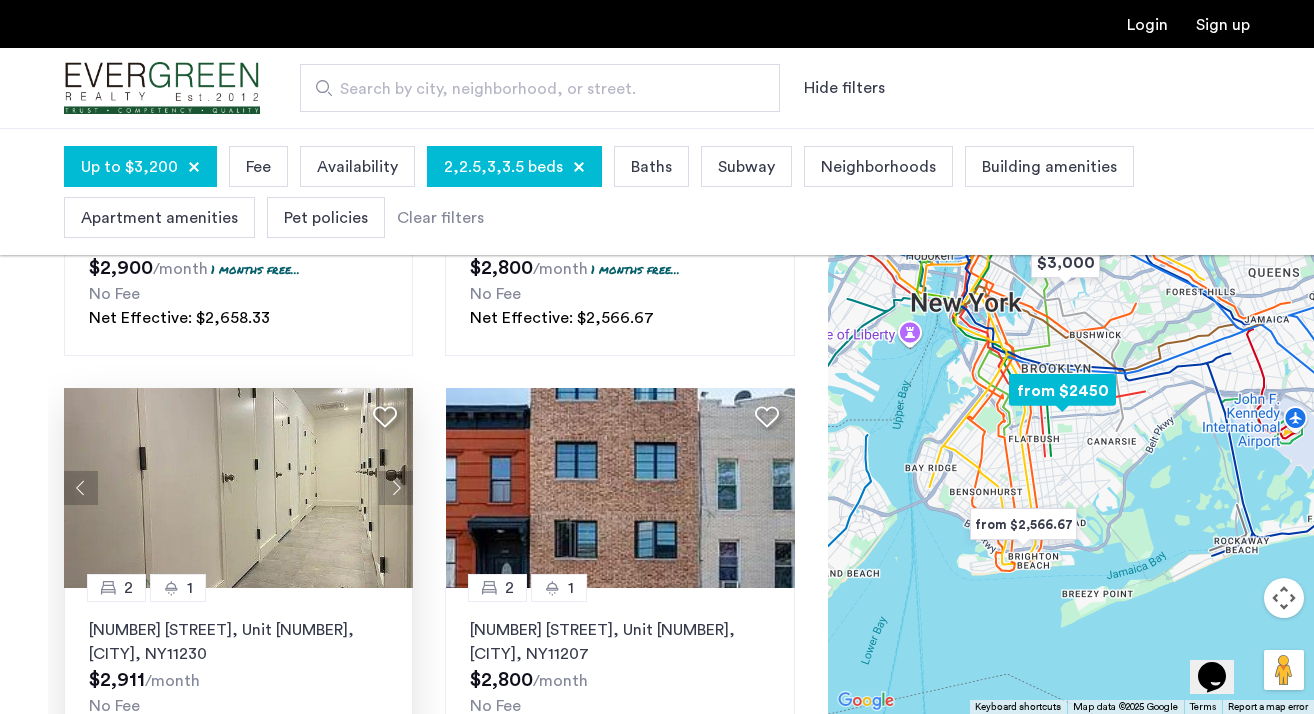 click 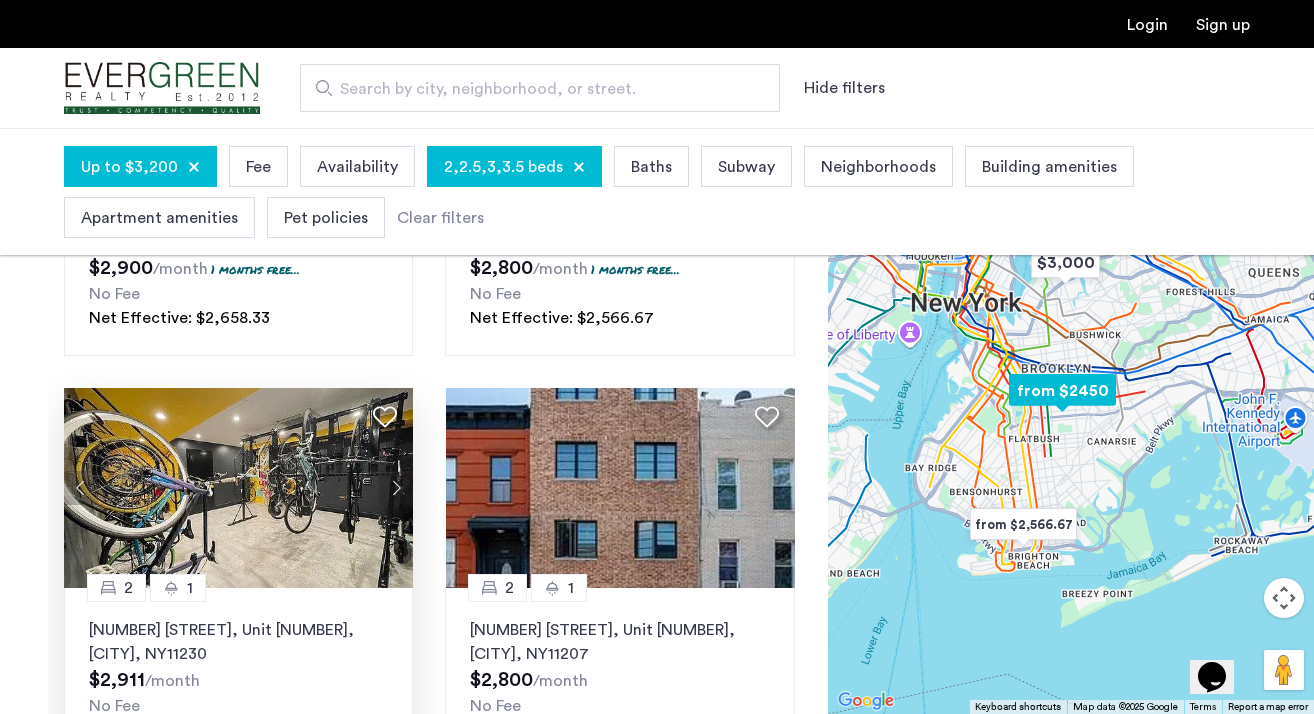 click 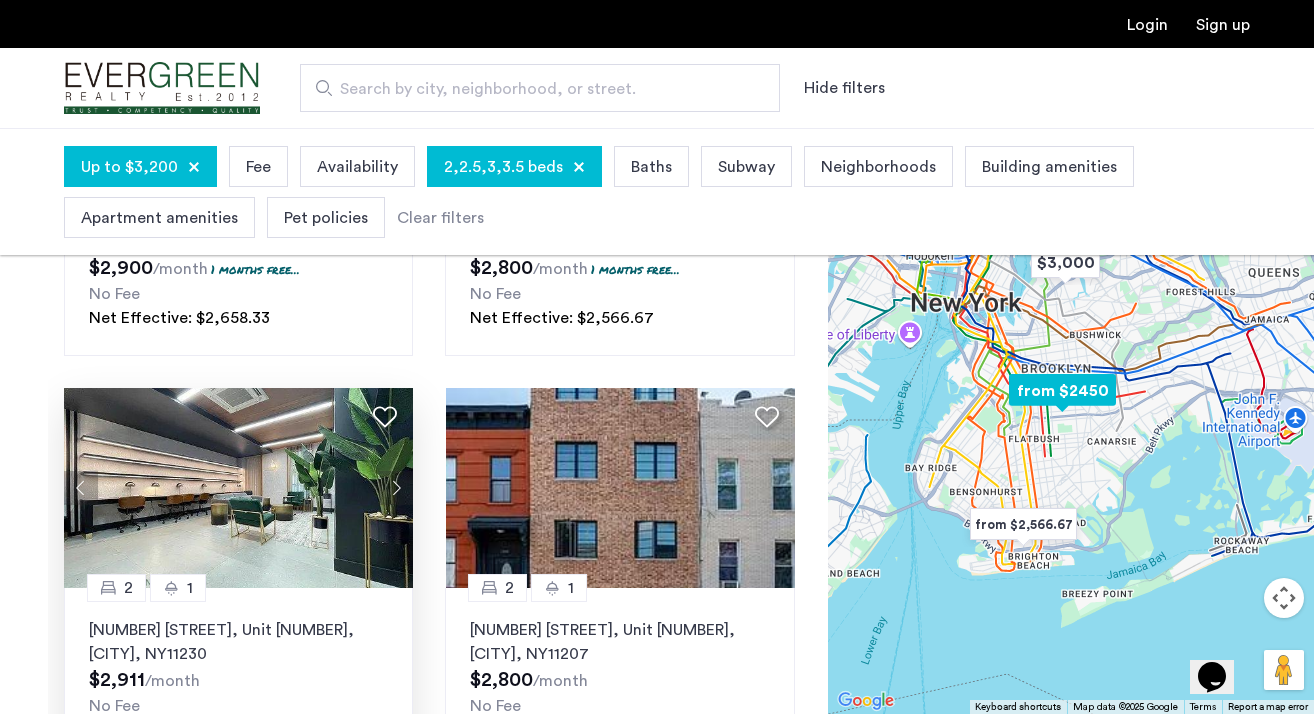 click 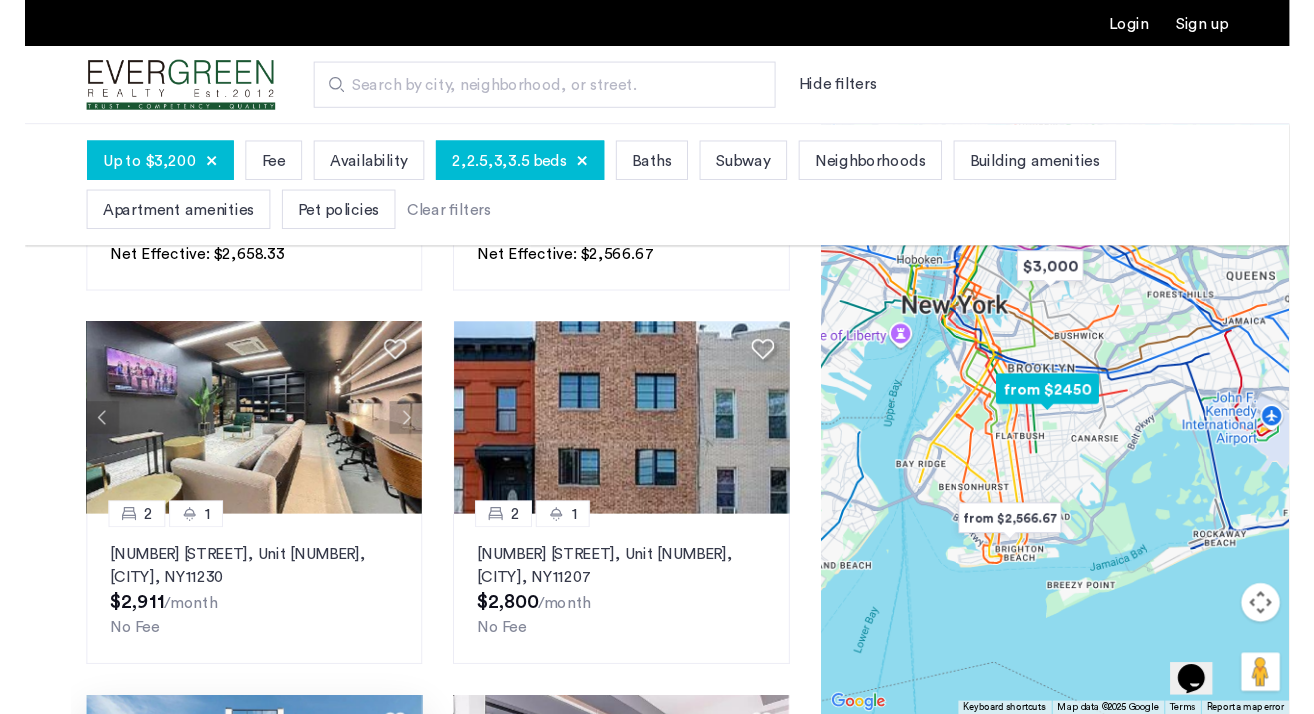scroll, scrollTop: 736, scrollLeft: 0, axis: vertical 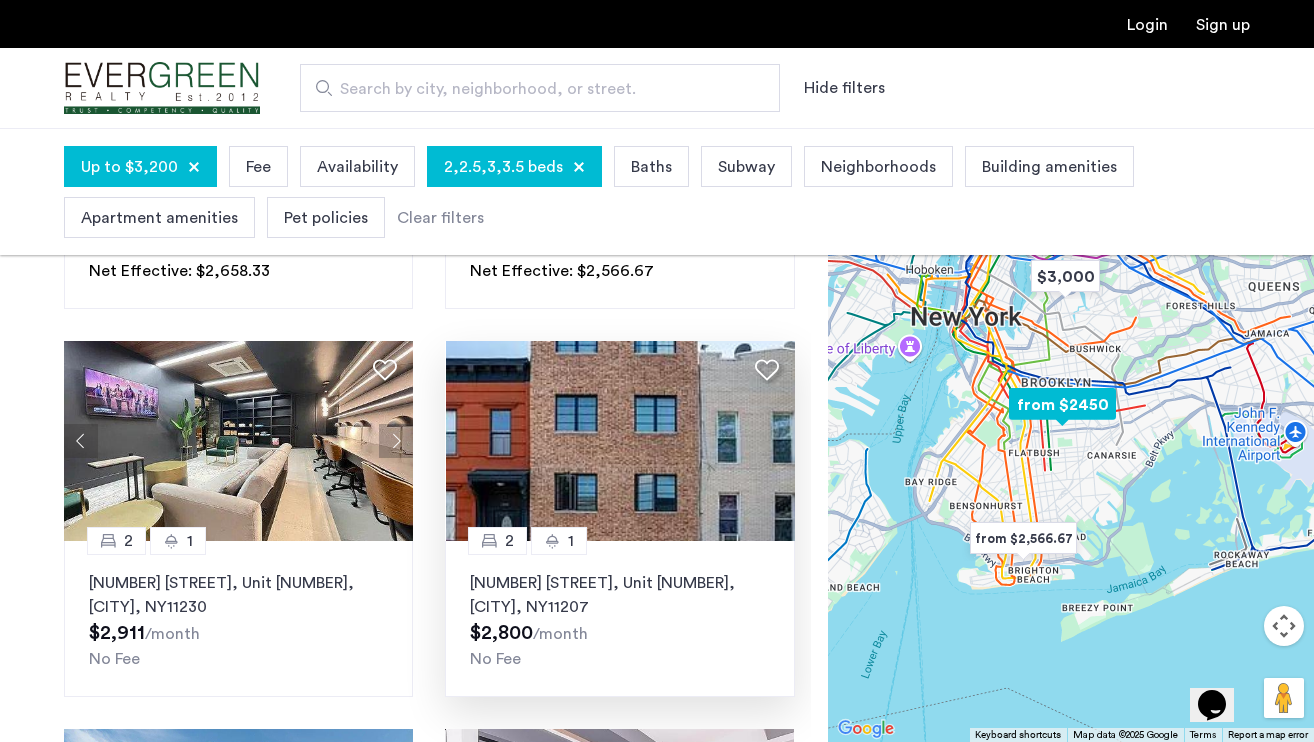 click 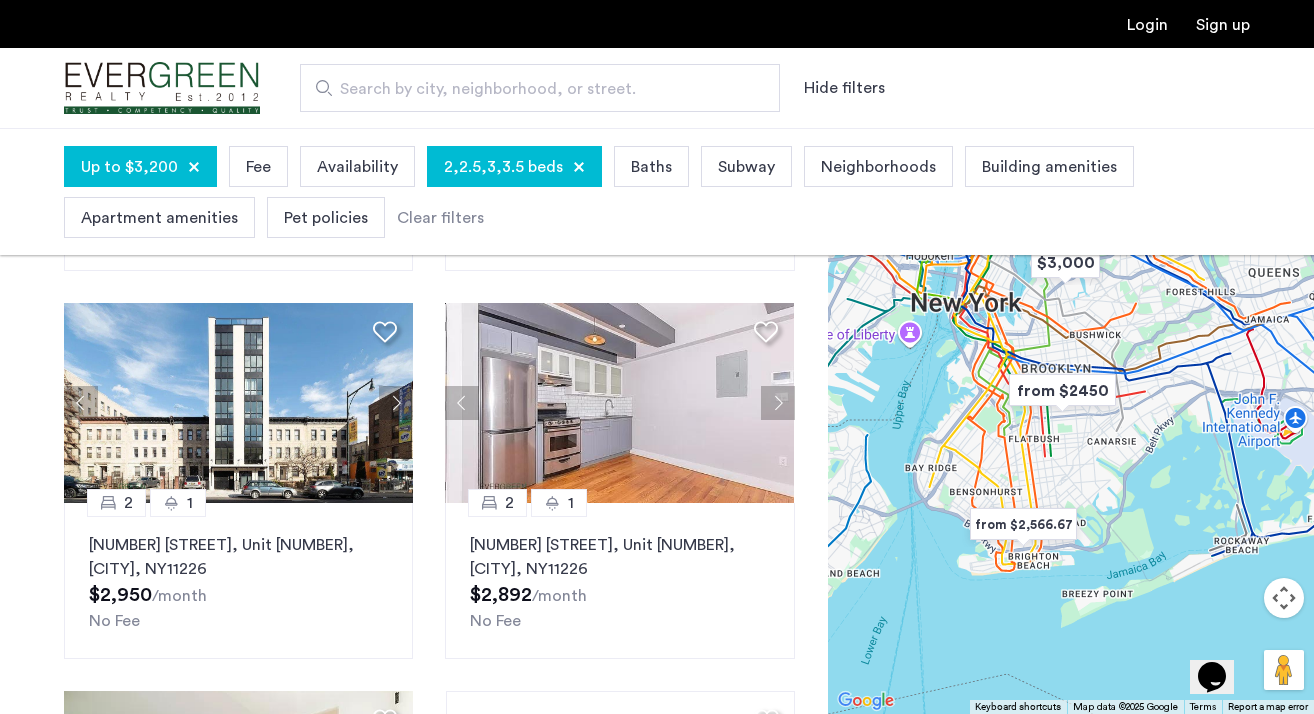 scroll, scrollTop: 1157, scrollLeft: 0, axis: vertical 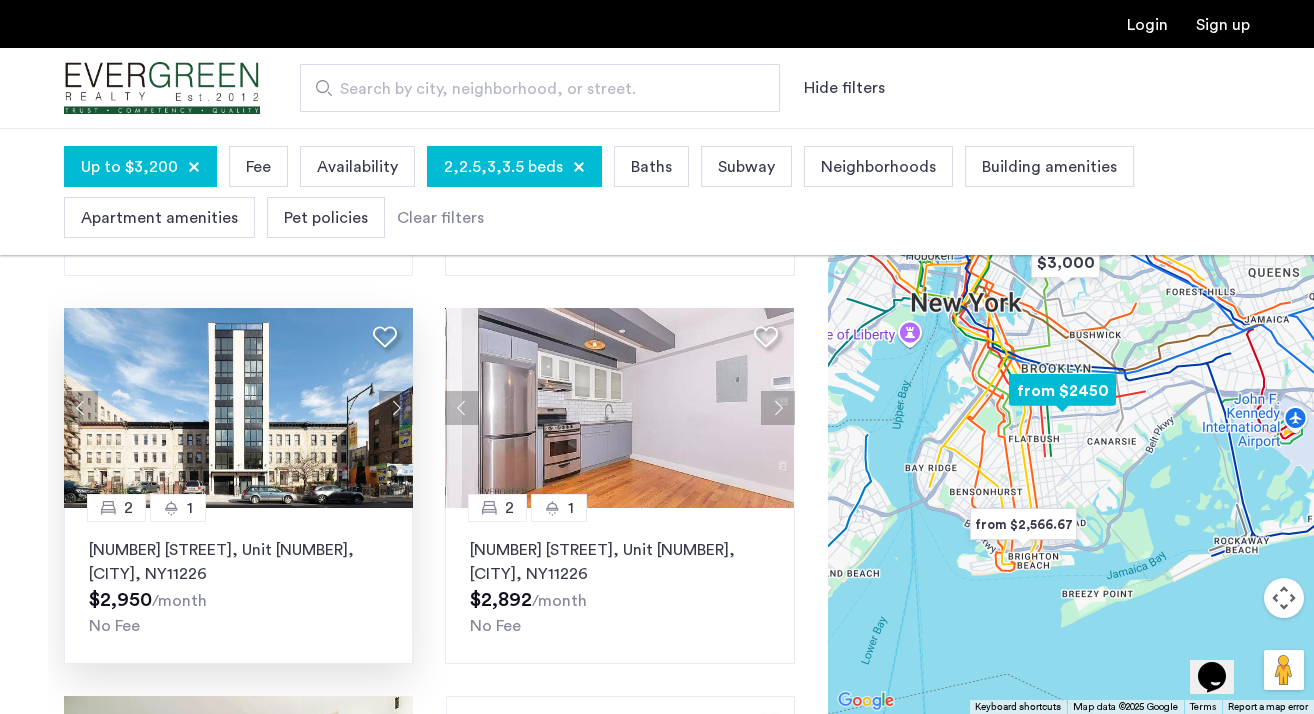 click 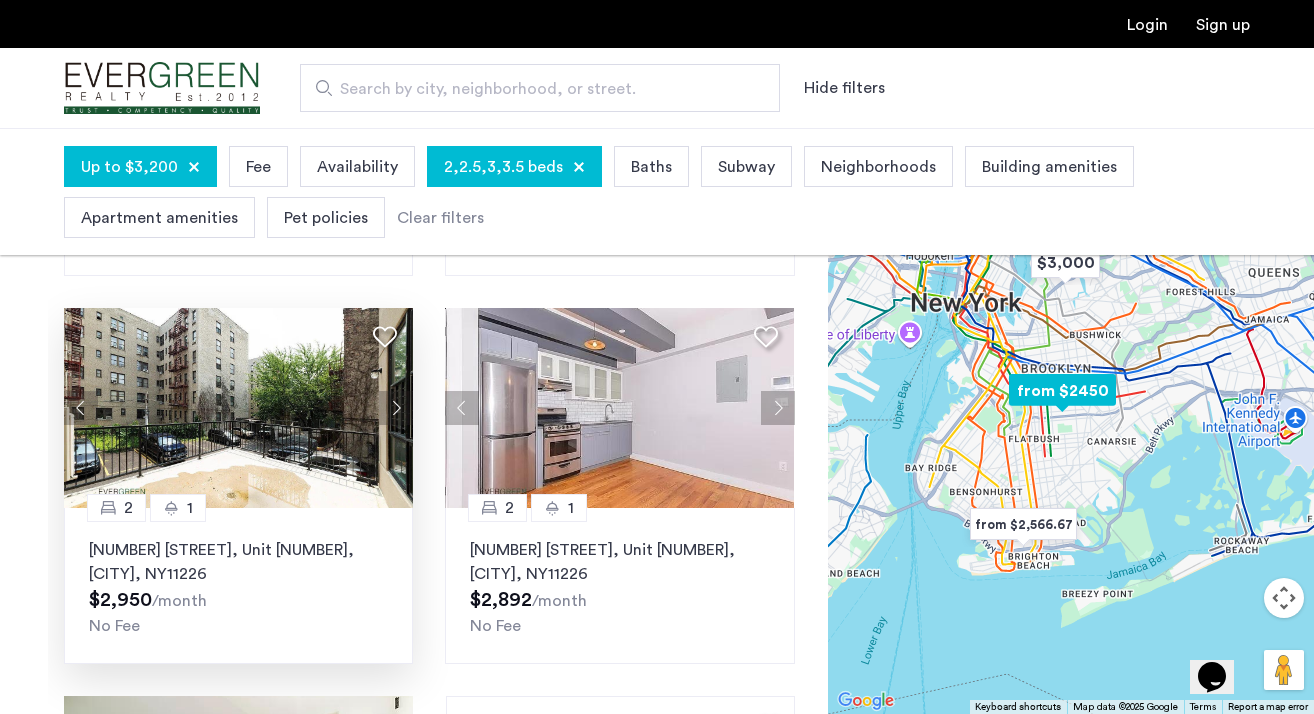 click 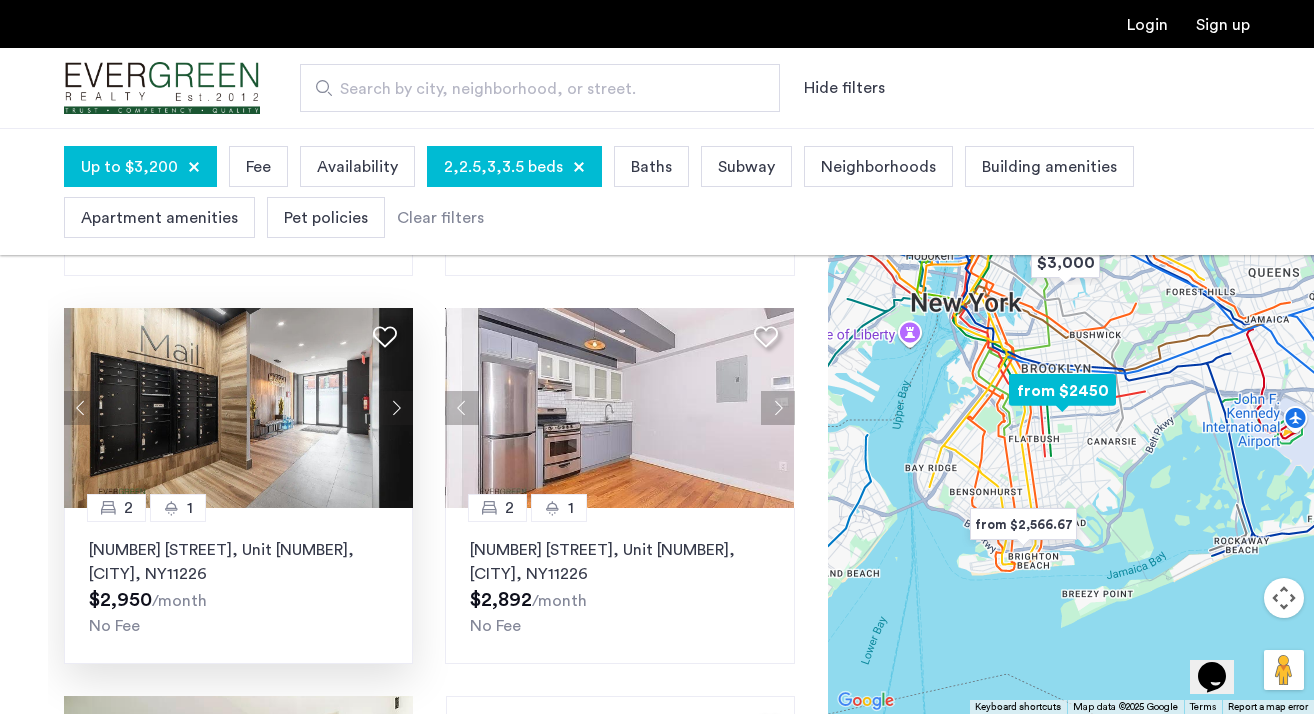 click 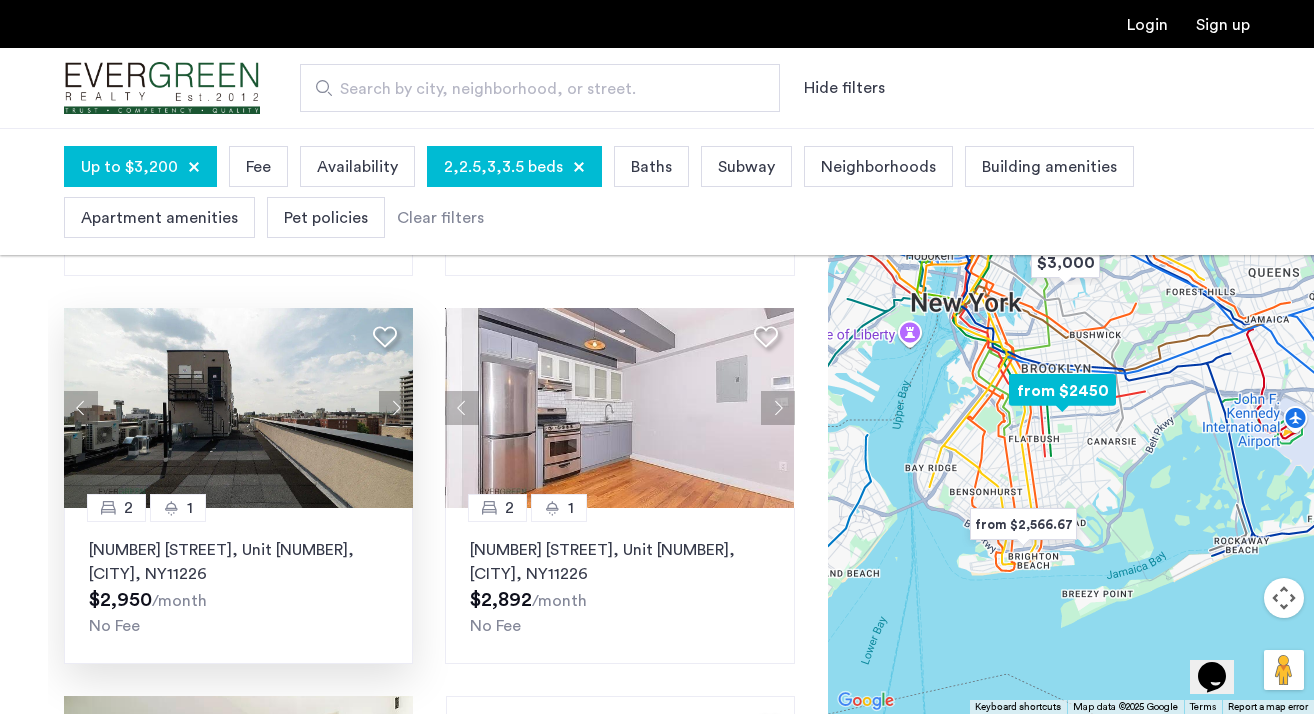 click 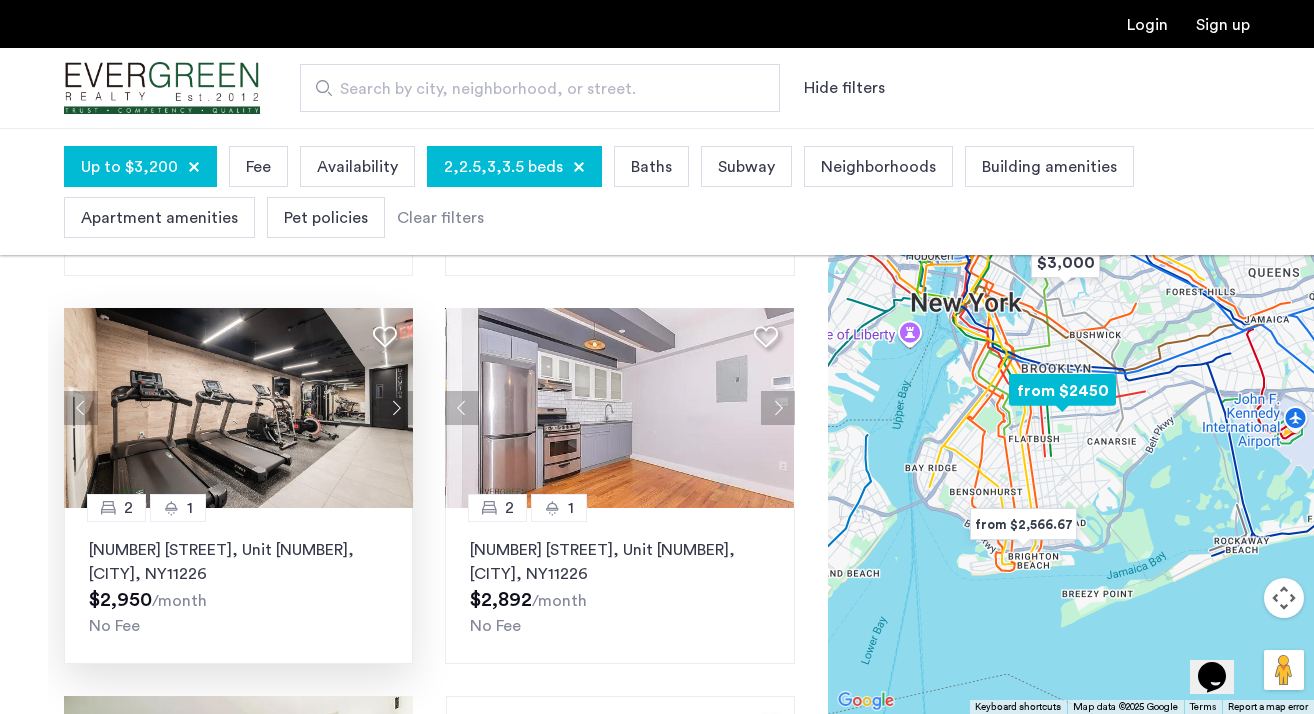 click 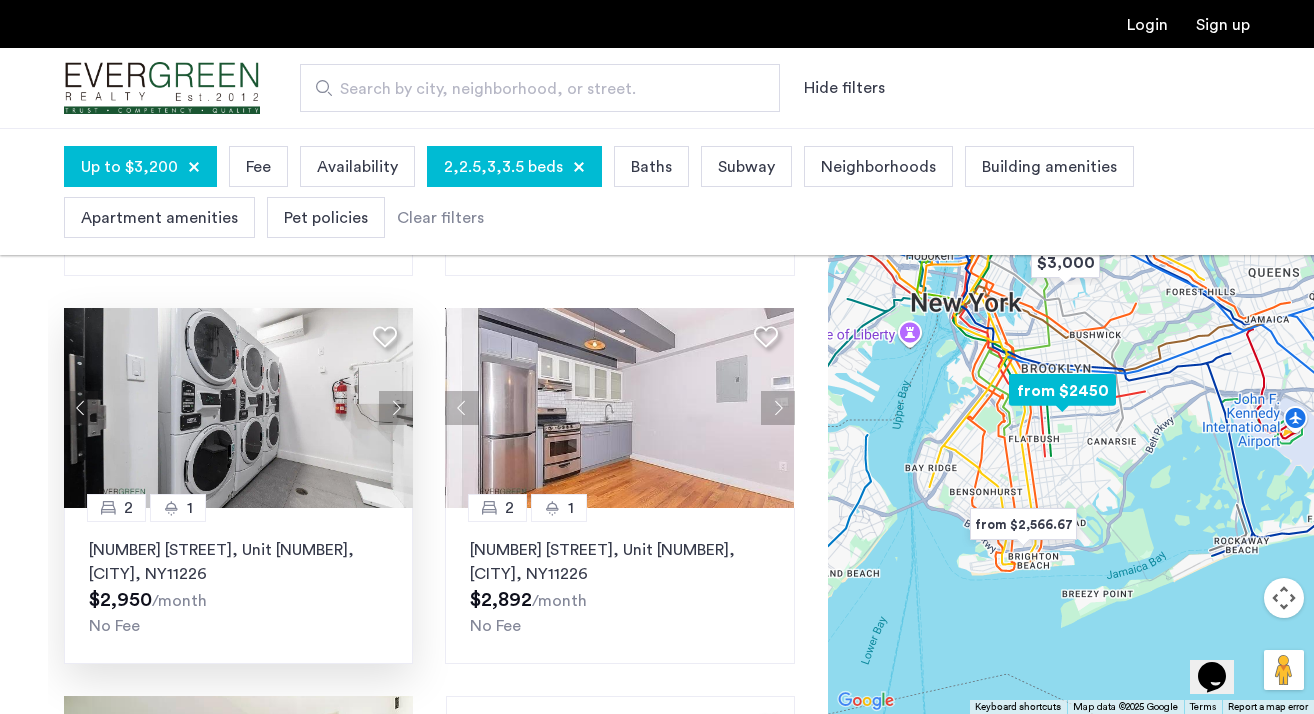 click 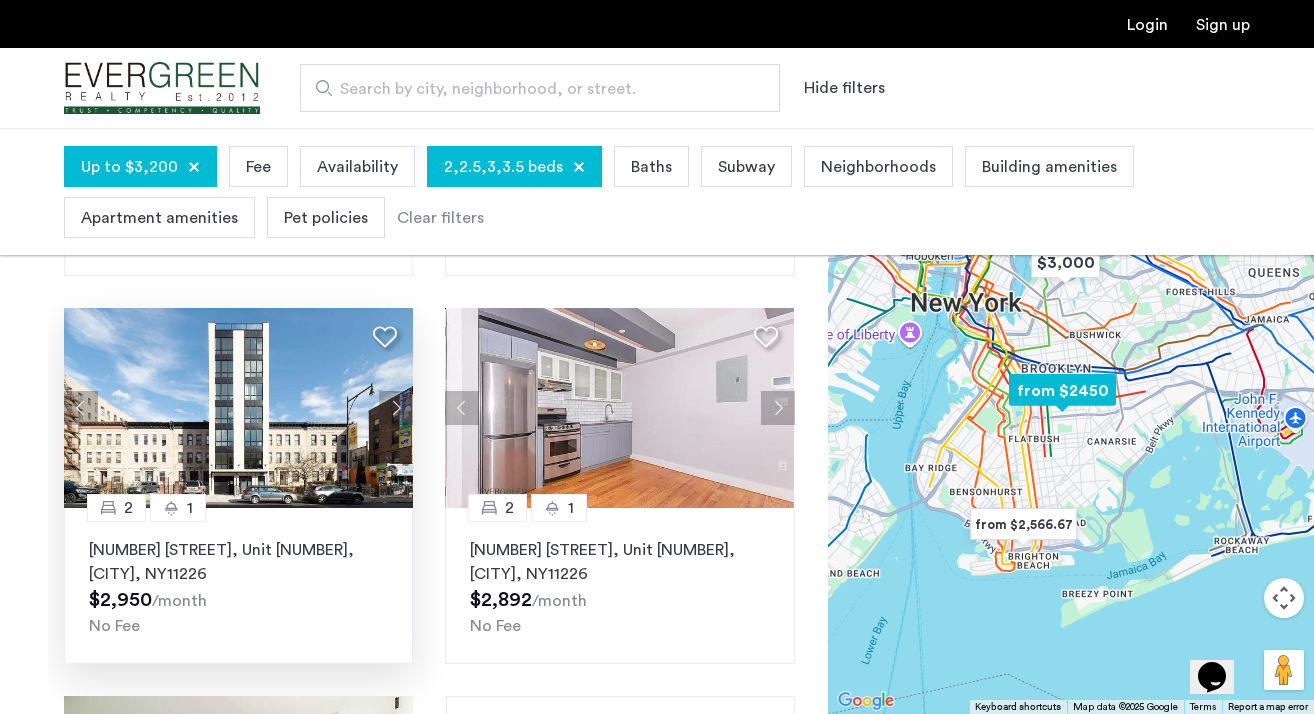 click 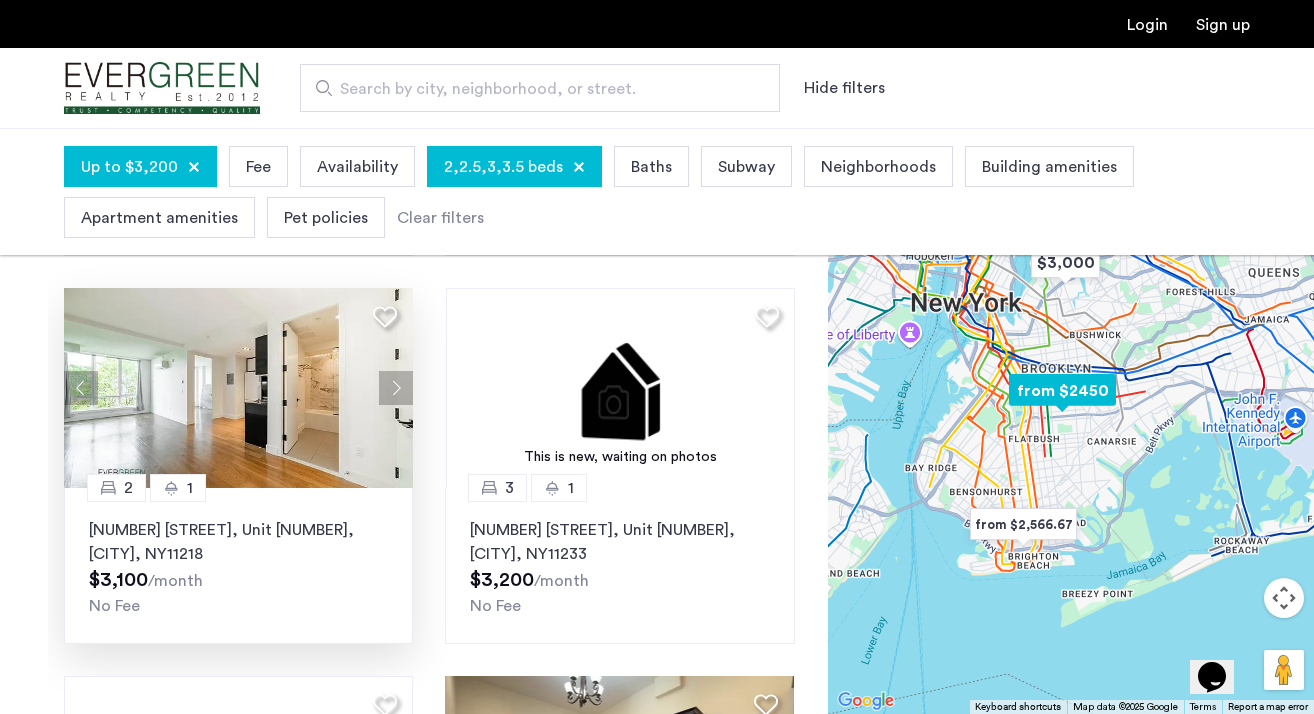 scroll, scrollTop: 1566, scrollLeft: 0, axis: vertical 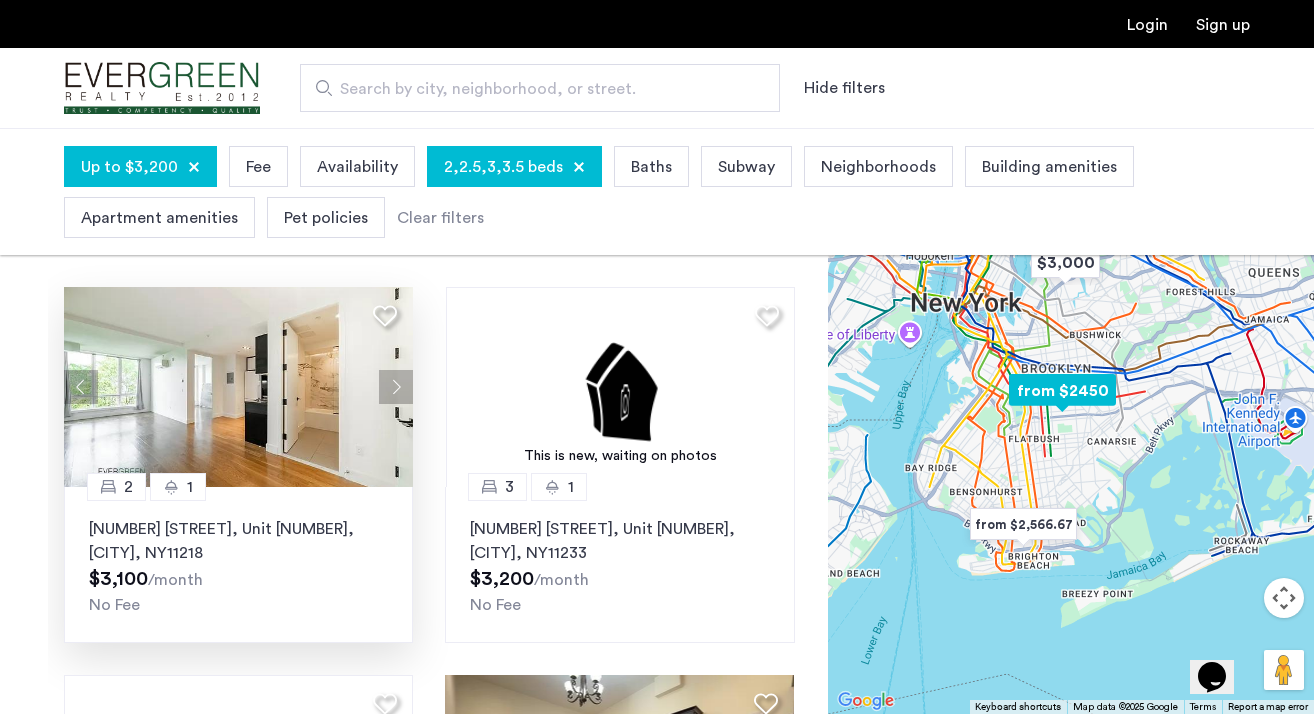 click 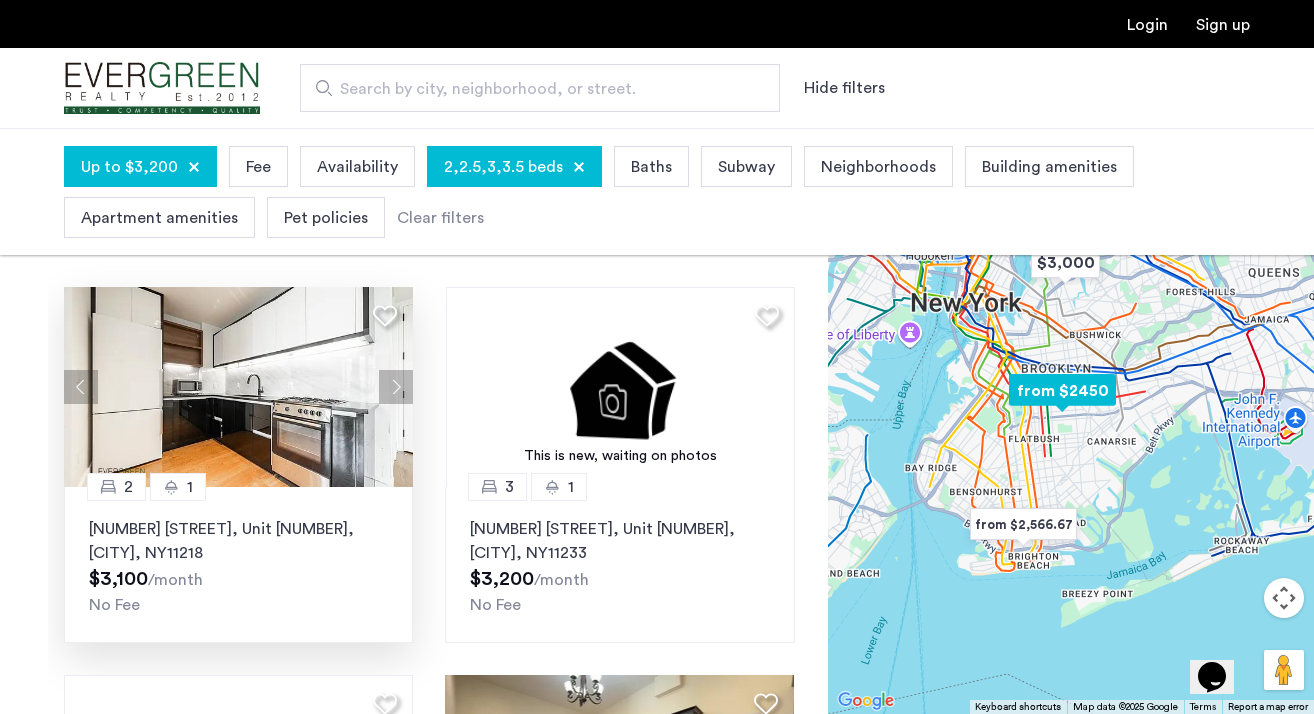 click 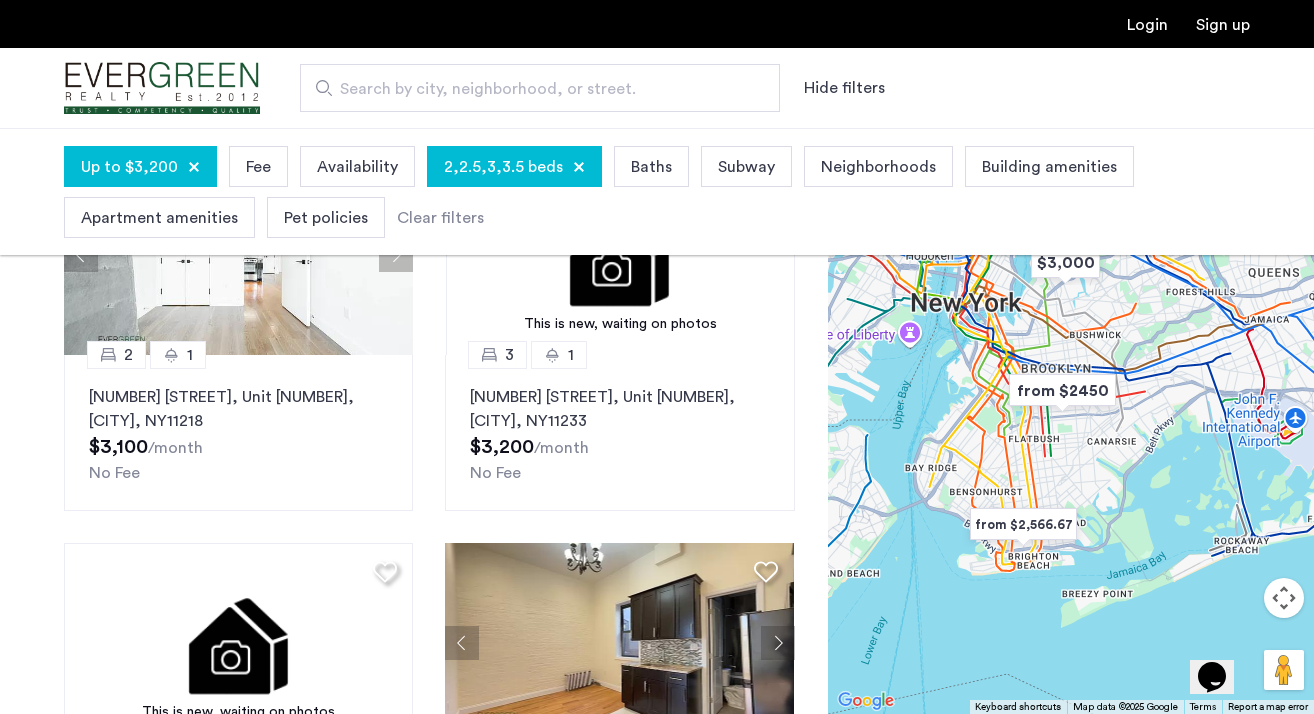 scroll, scrollTop: 1700, scrollLeft: 0, axis: vertical 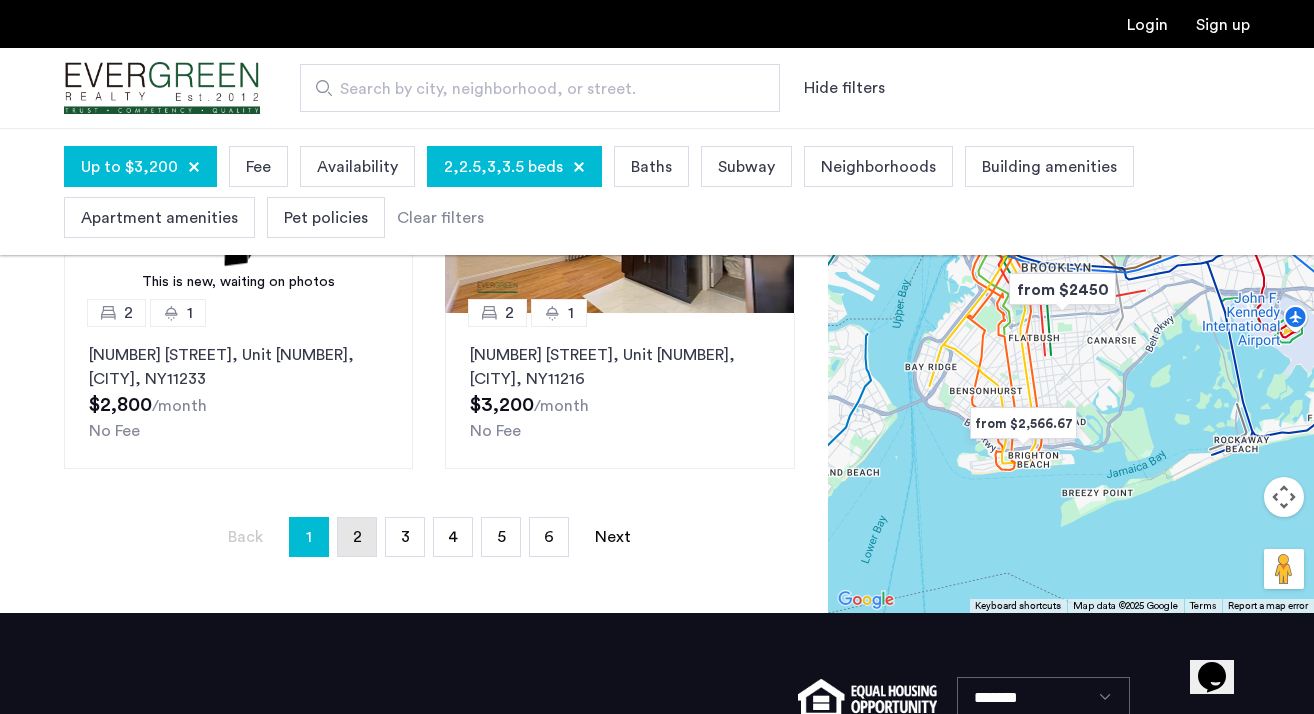 click on "page  2" at bounding box center [357, 537] 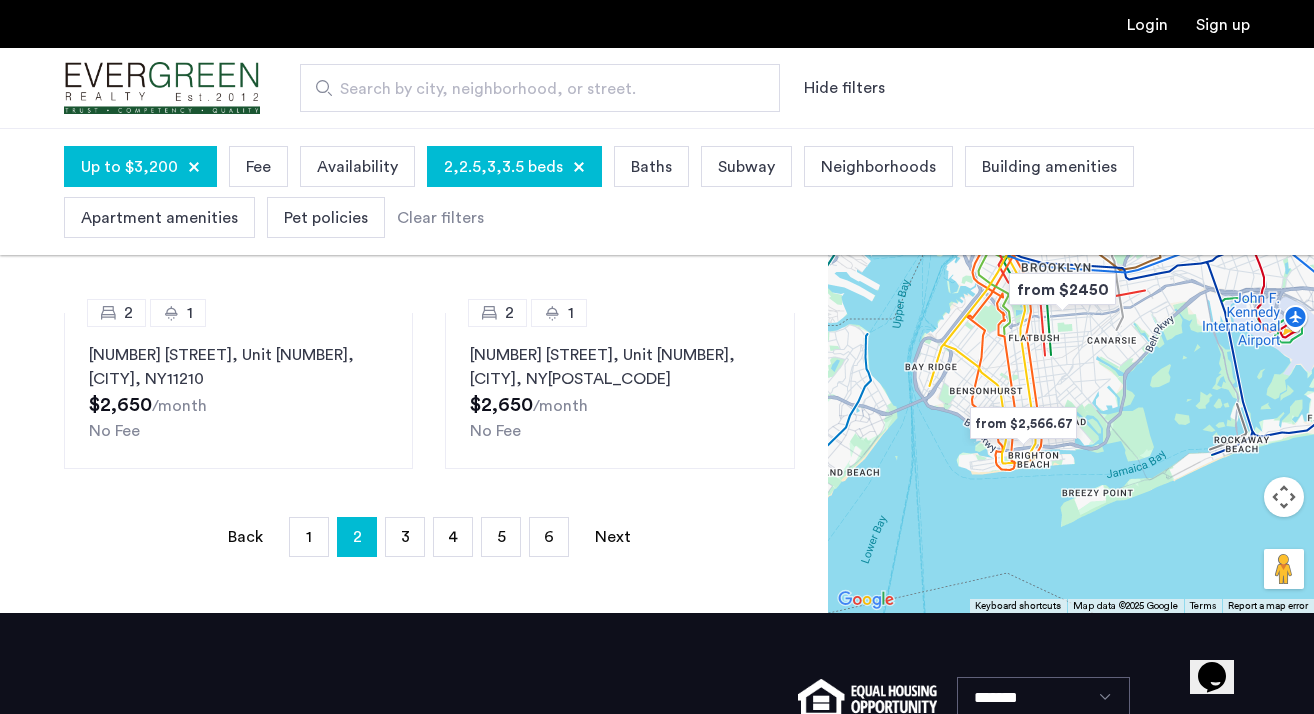 scroll, scrollTop: 0, scrollLeft: 0, axis: both 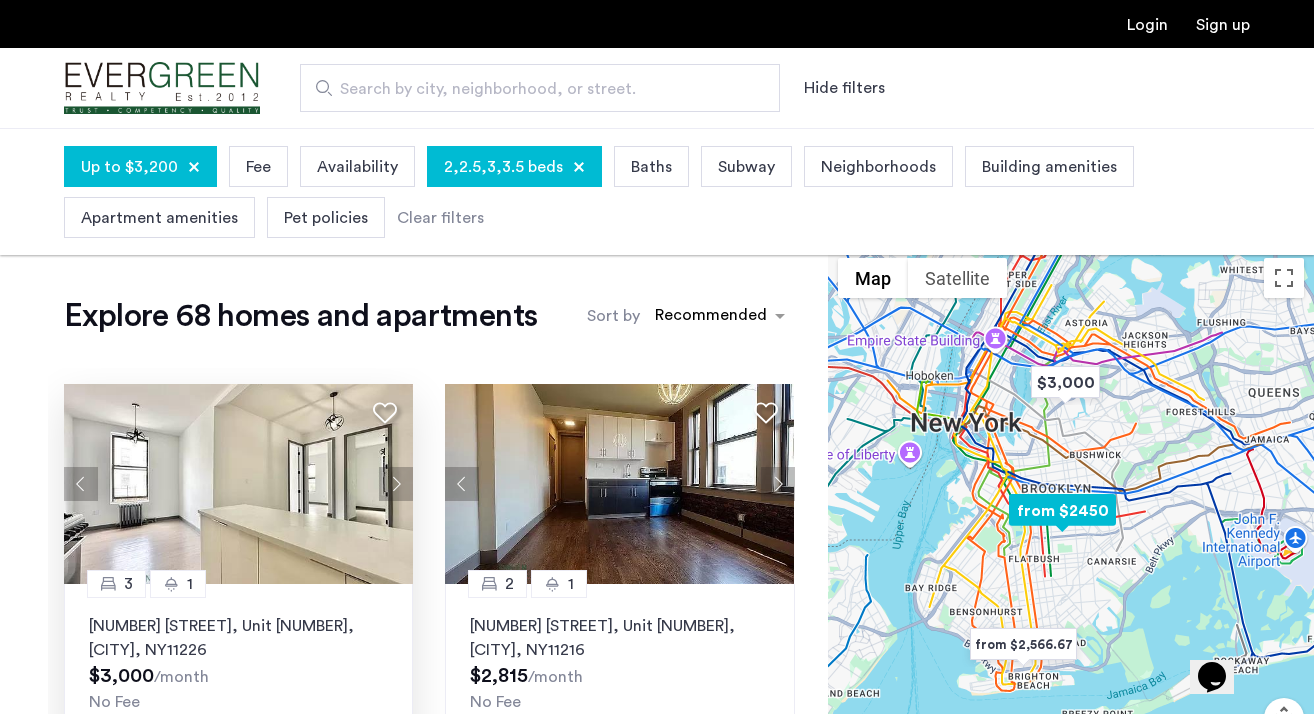 click 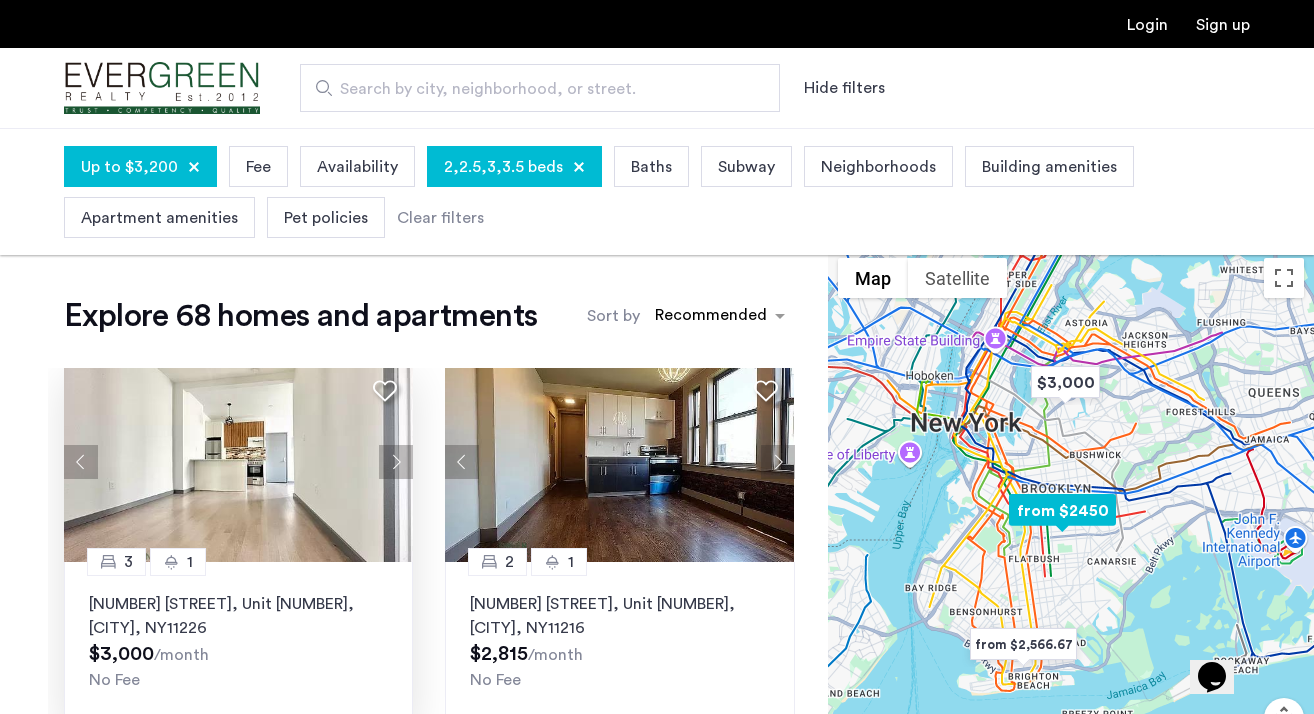 scroll, scrollTop: 0, scrollLeft: 0, axis: both 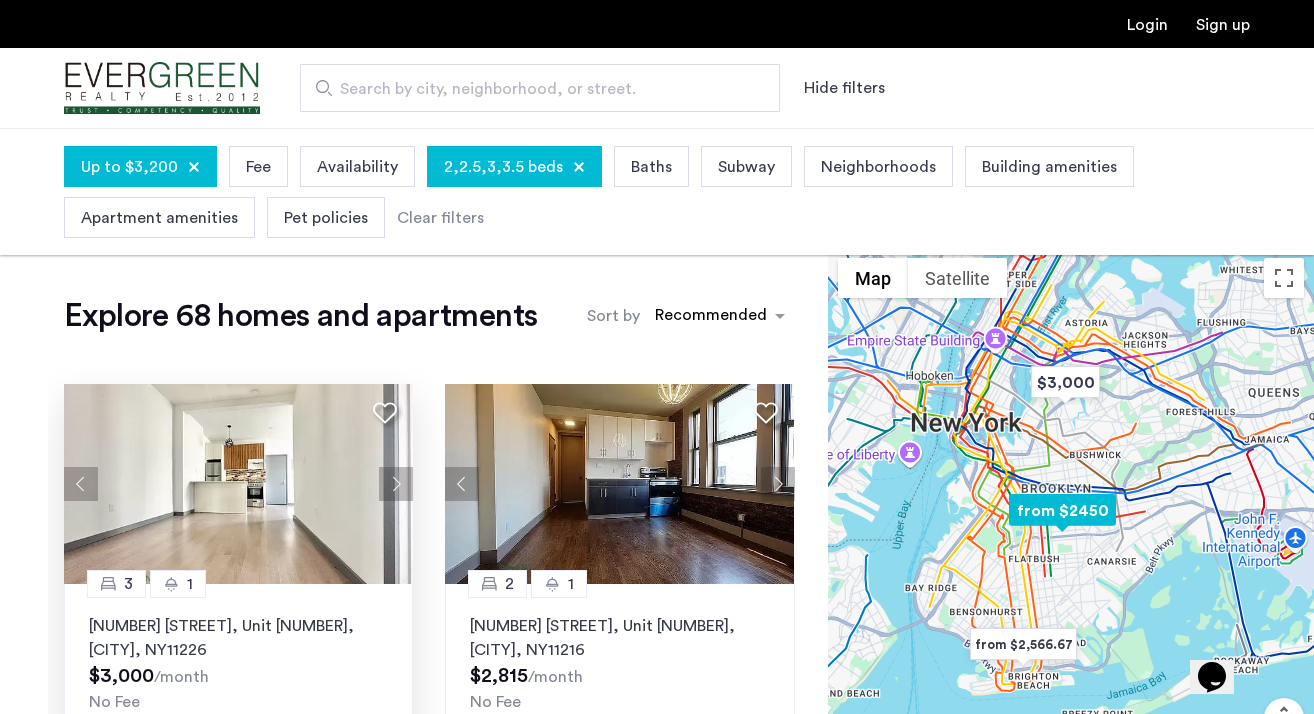 click 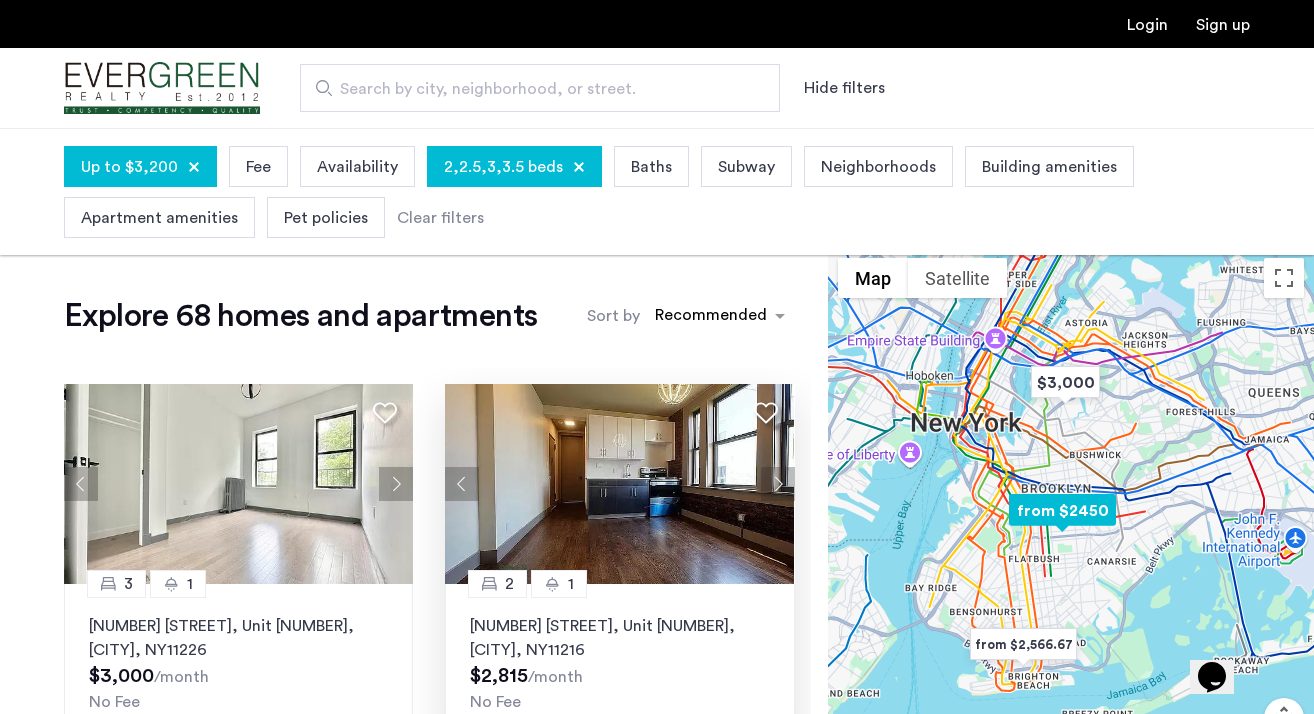 click 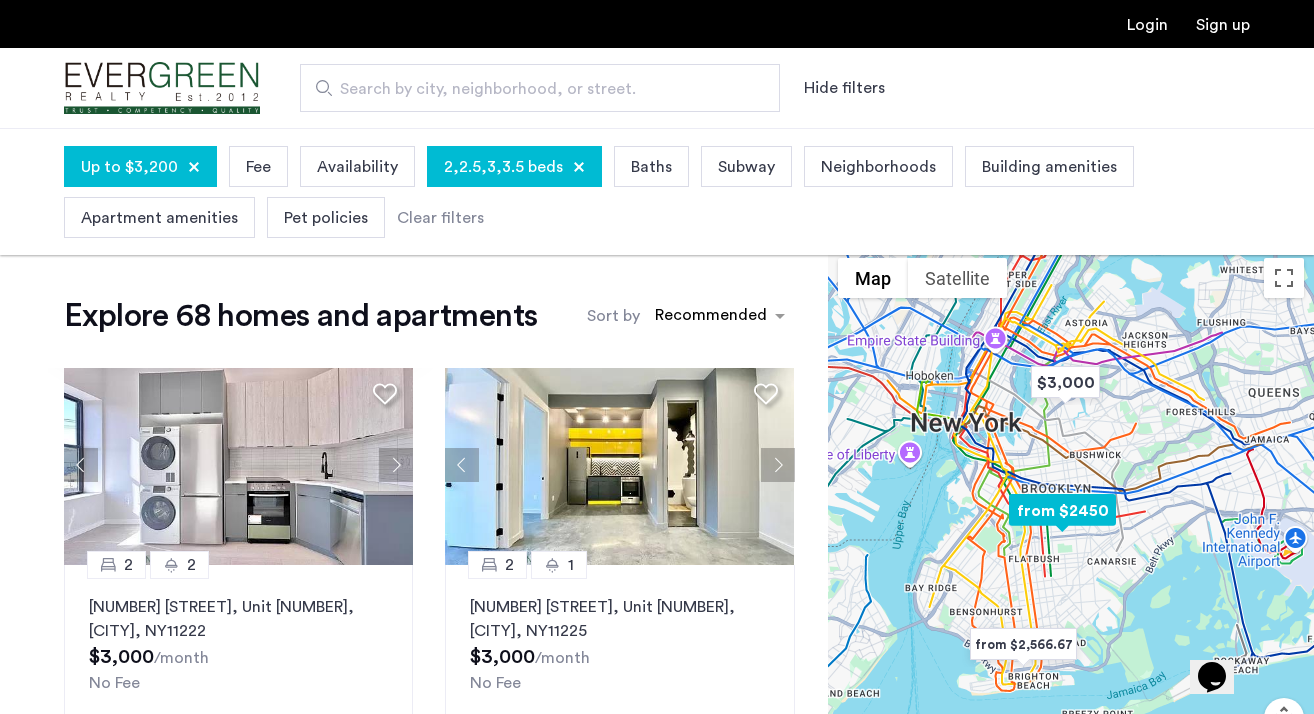 scroll, scrollTop: 830, scrollLeft: 0, axis: vertical 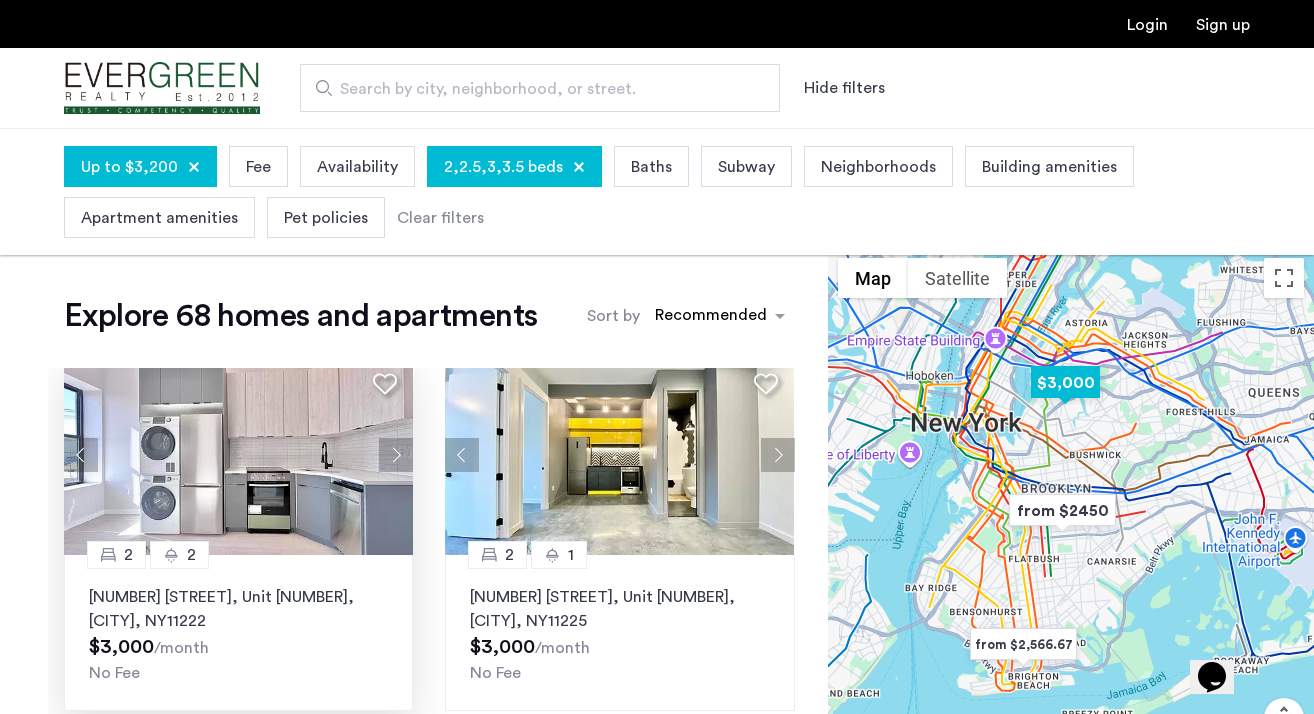 click 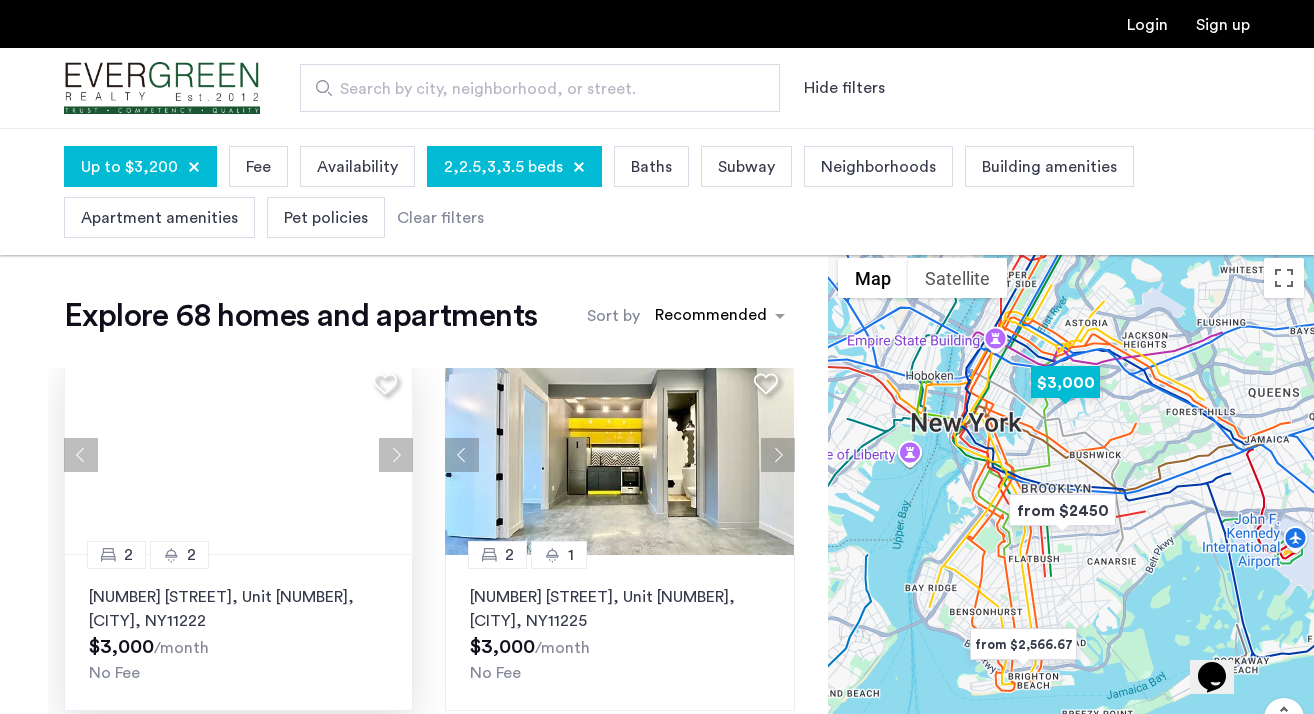 click 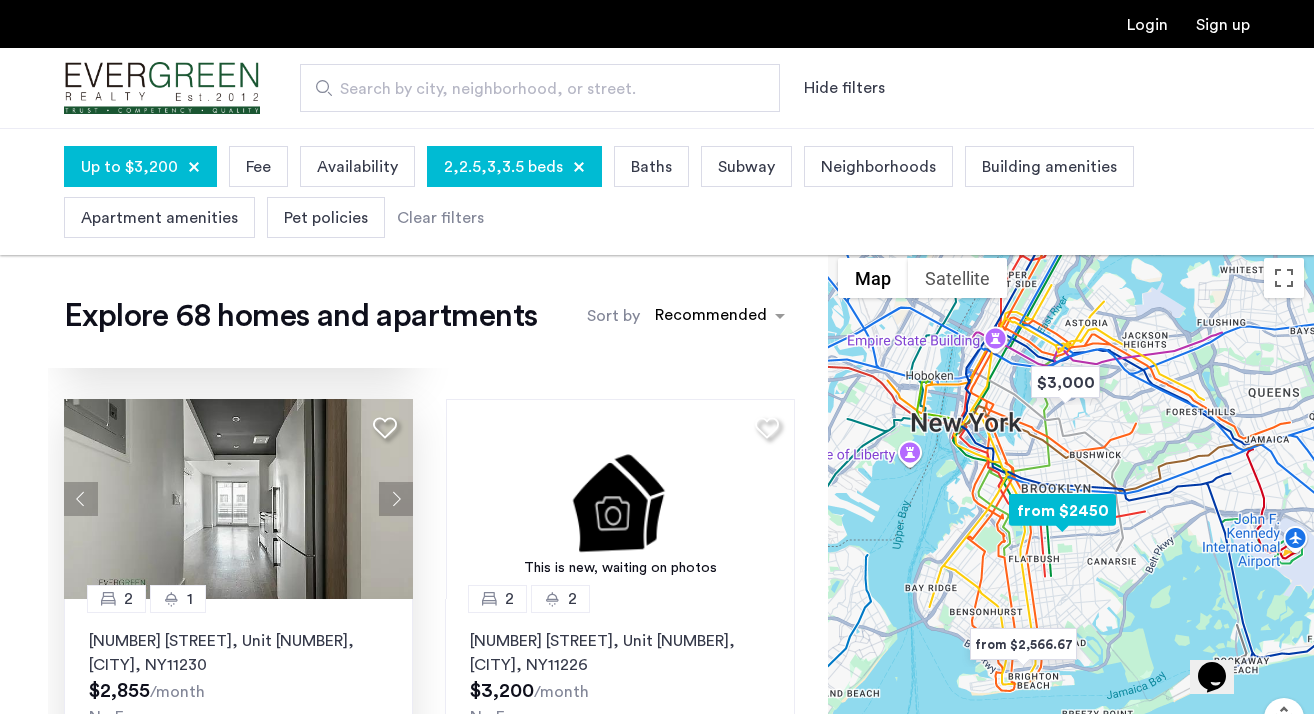 scroll, scrollTop: 1167, scrollLeft: 0, axis: vertical 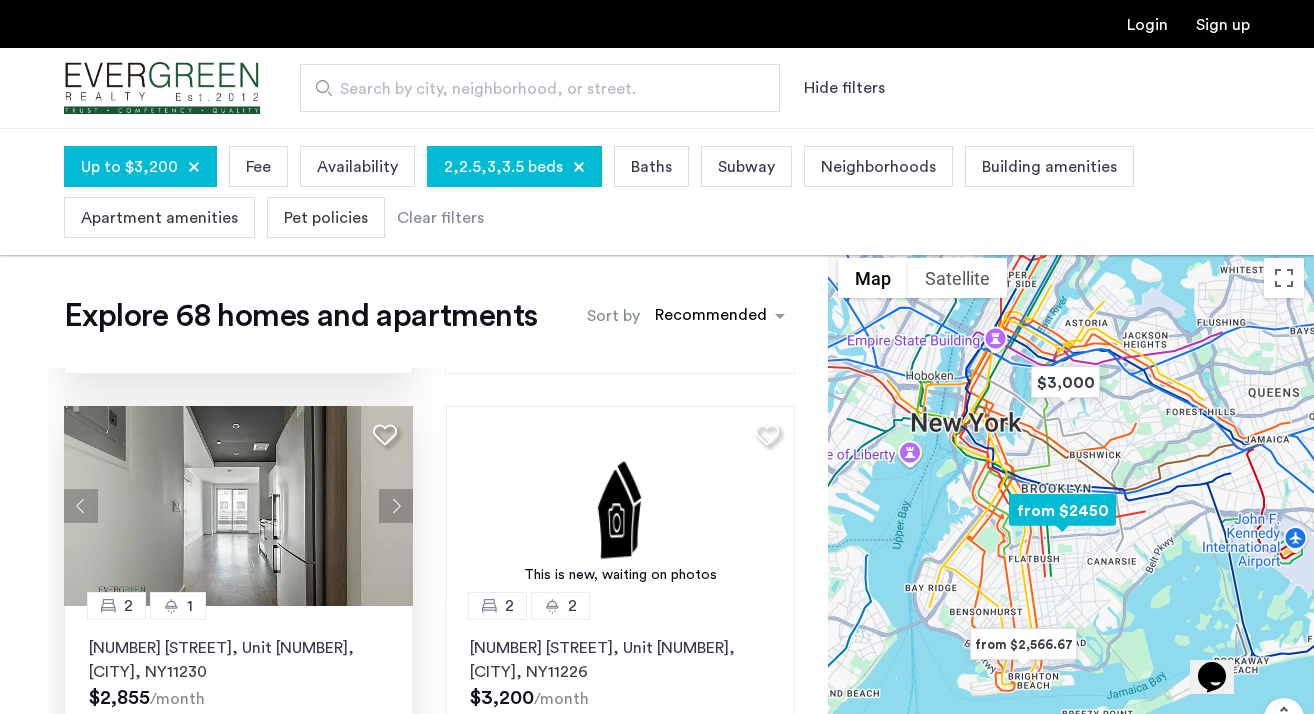 click 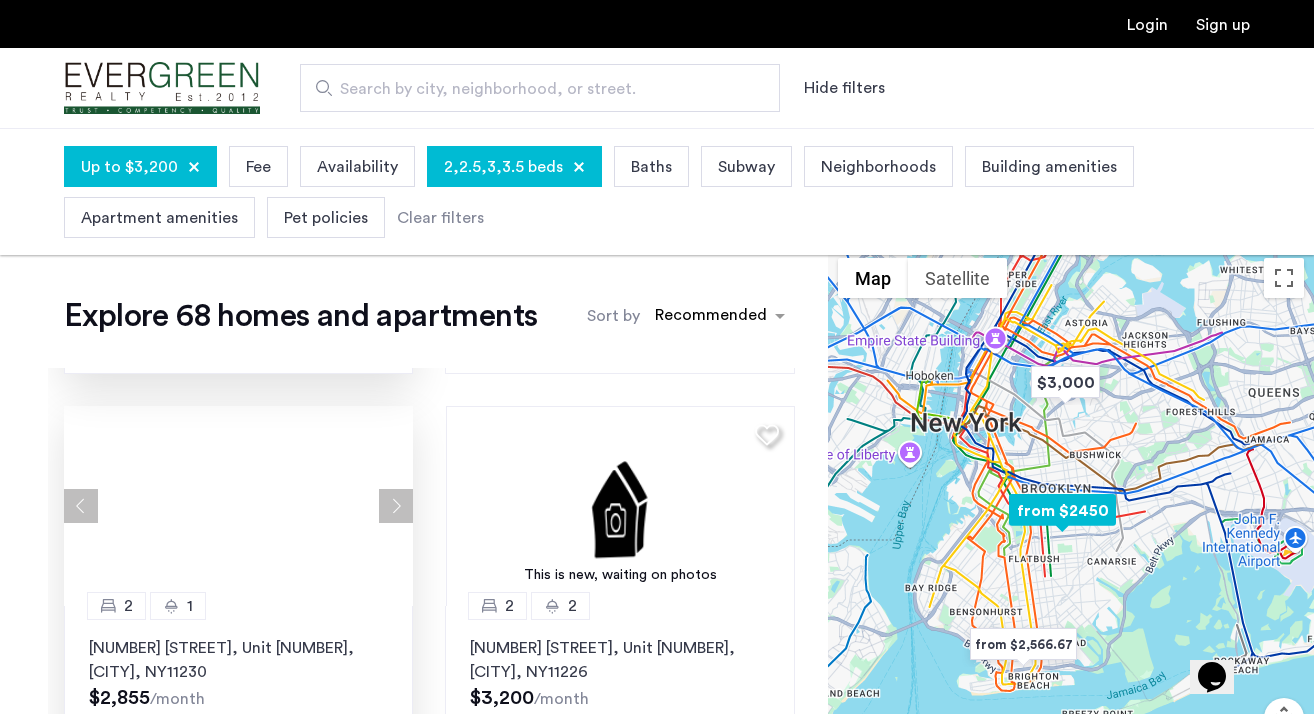 click 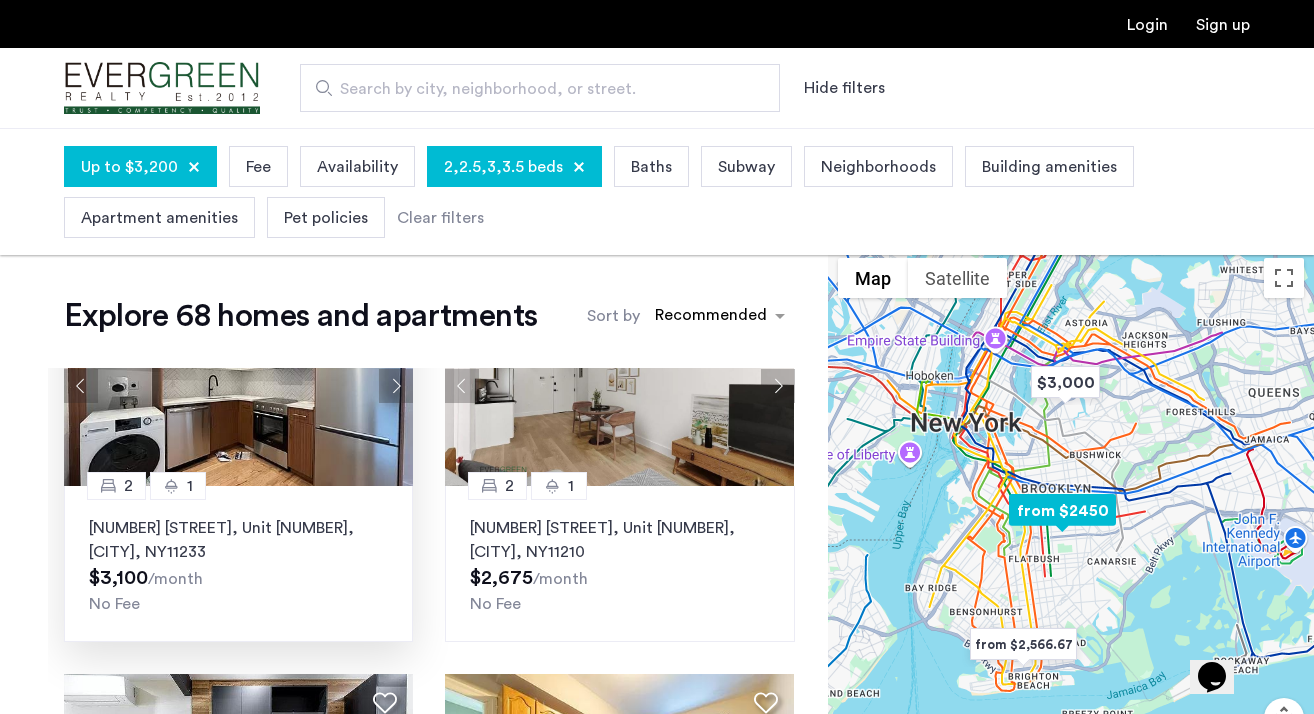 scroll, scrollTop: 1677, scrollLeft: 0, axis: vertical 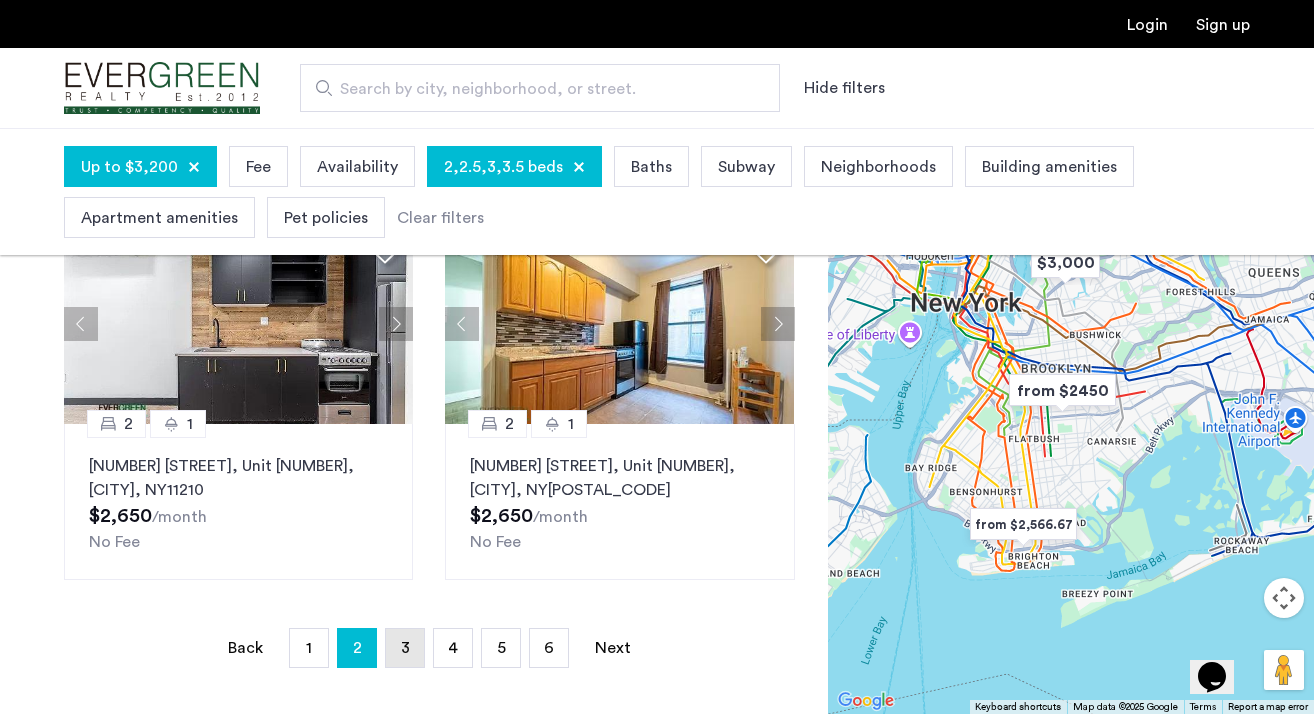 click on "3" at bounding box center [405, 648] 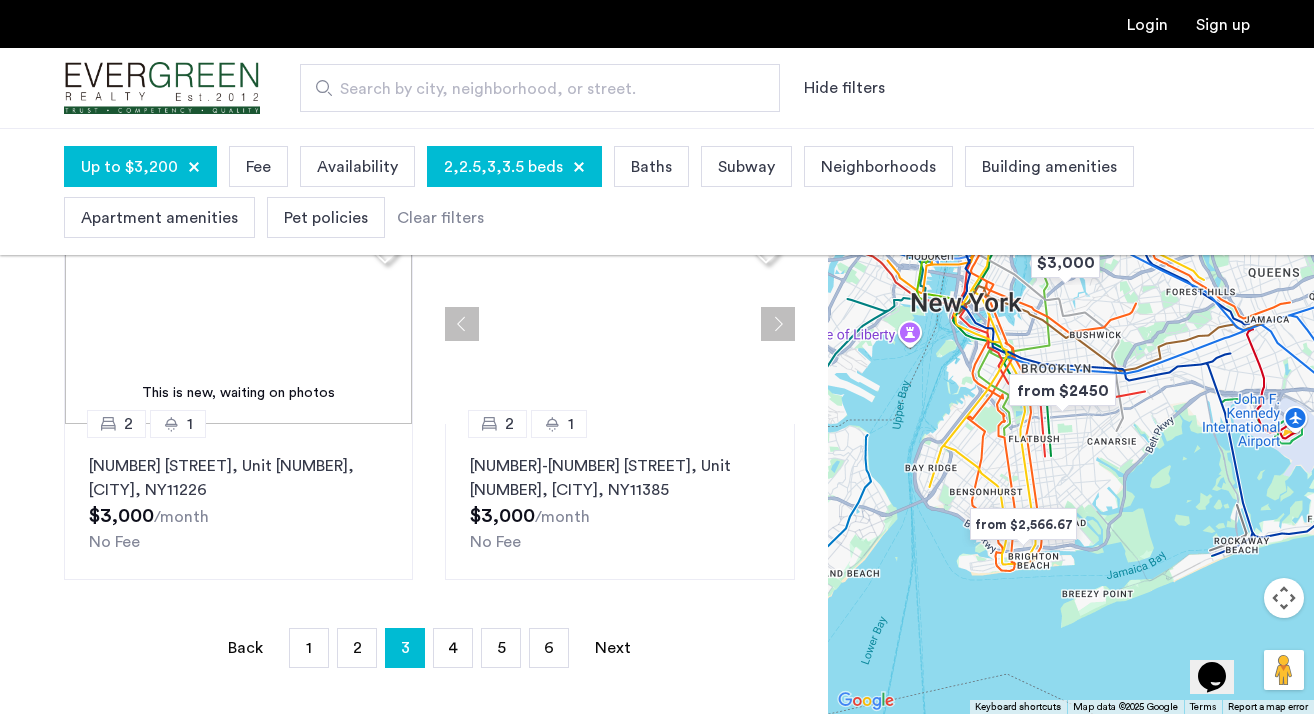 scroll, scrollTop: 0, scrollLeft: 0, axis: both 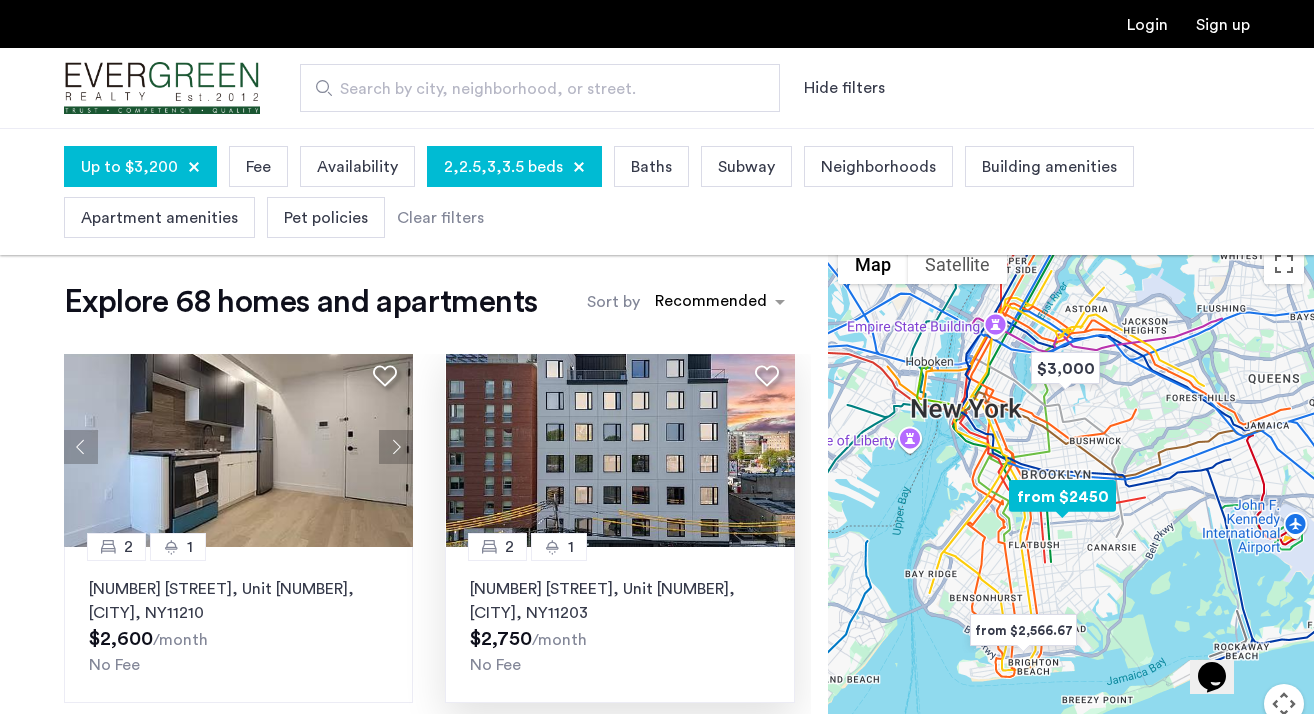 click 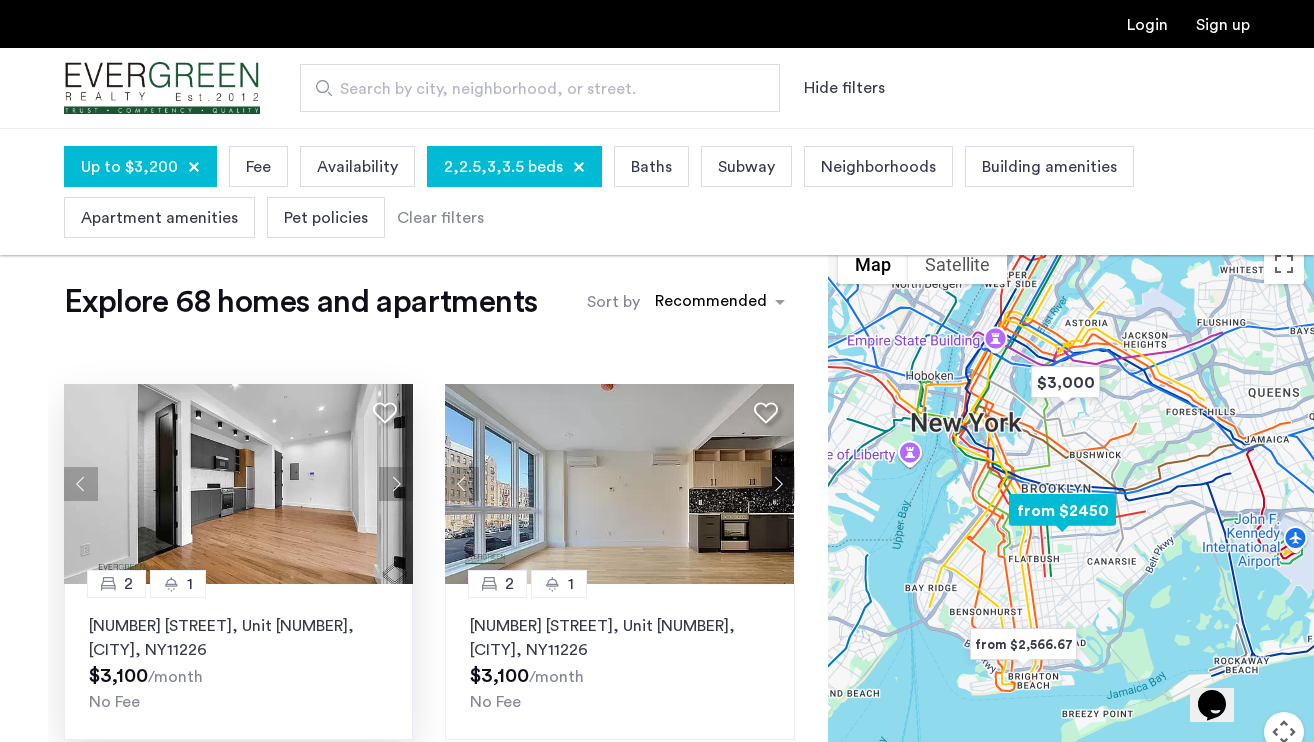 scroll, scrollTop: 1516, scrollLeft: 0, axis: vertical 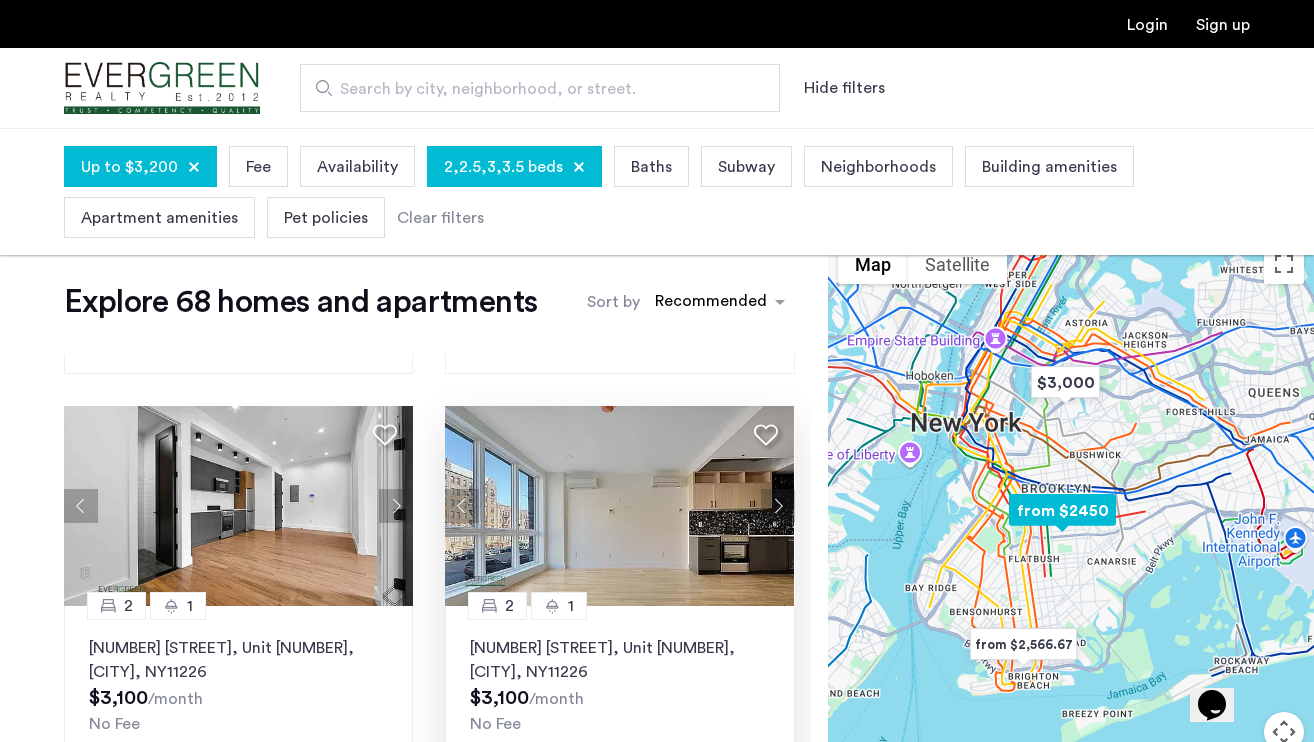 click 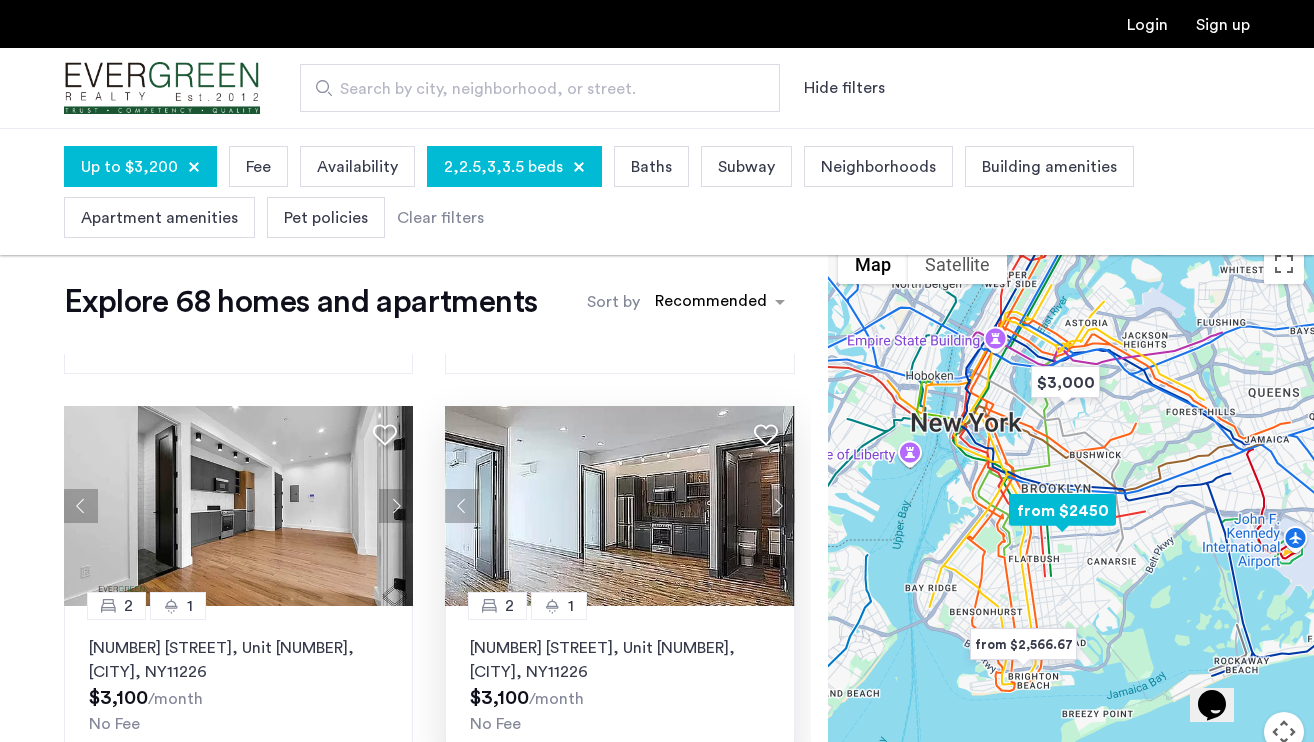 click 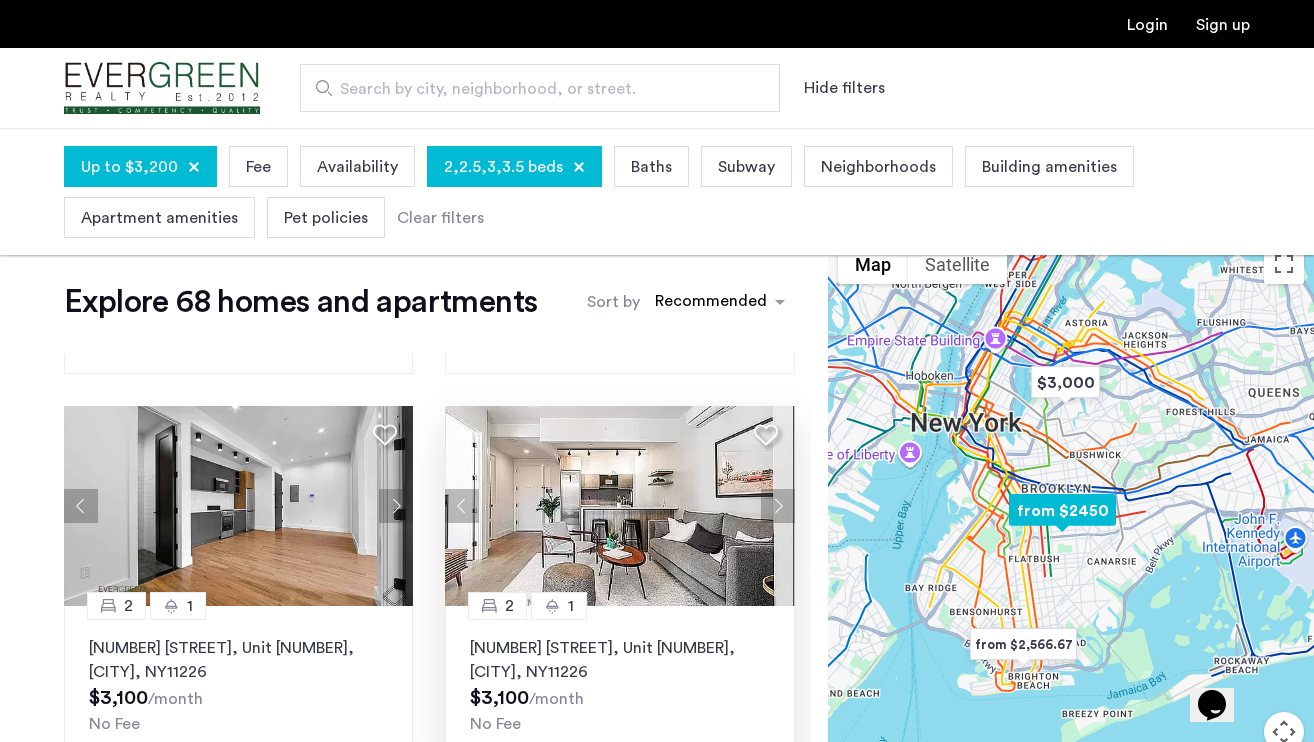 click 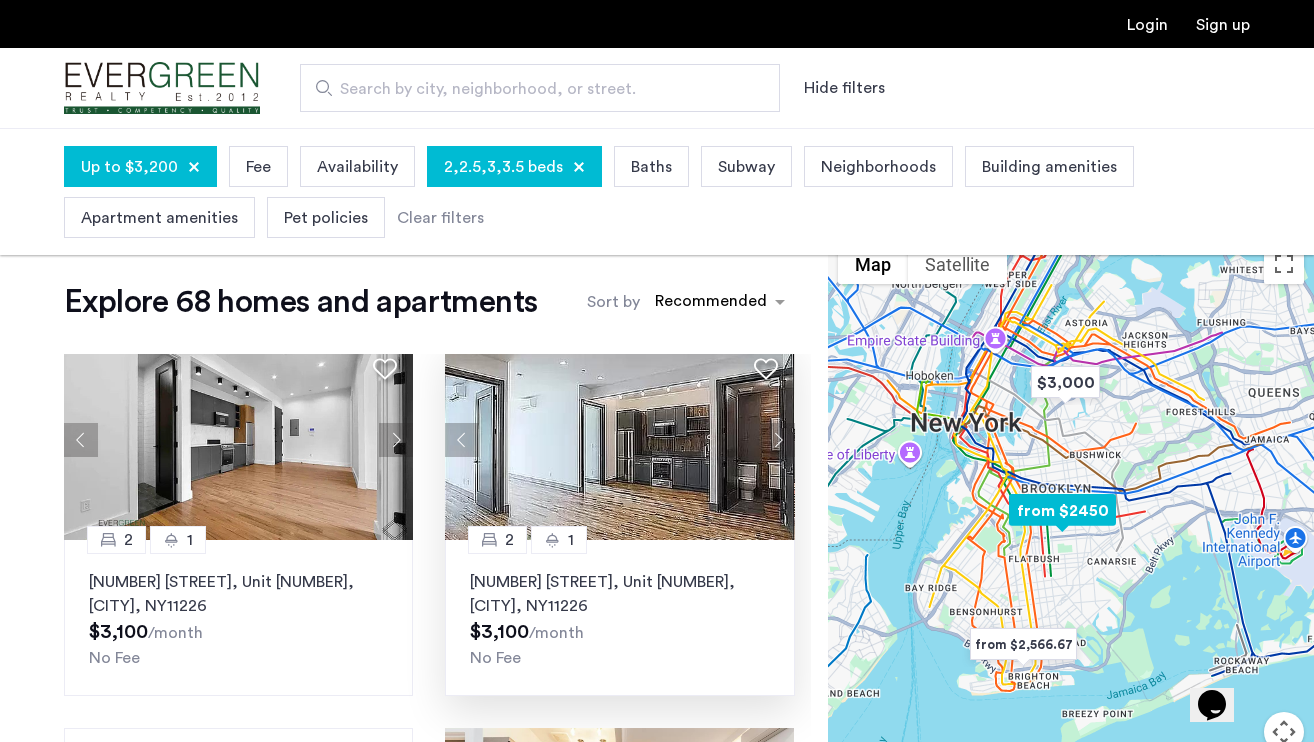 scroll, scrollTop: 1589, scrollLeft: 0, axis: vertical 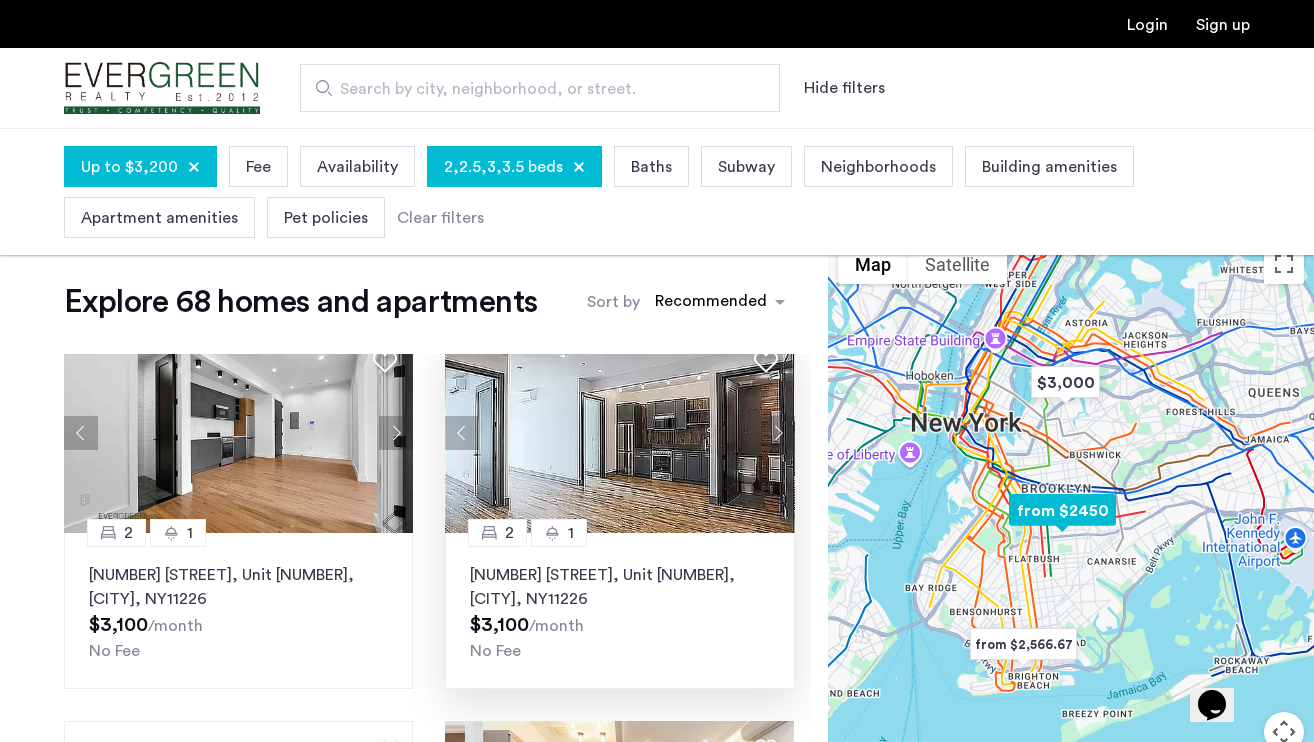 click 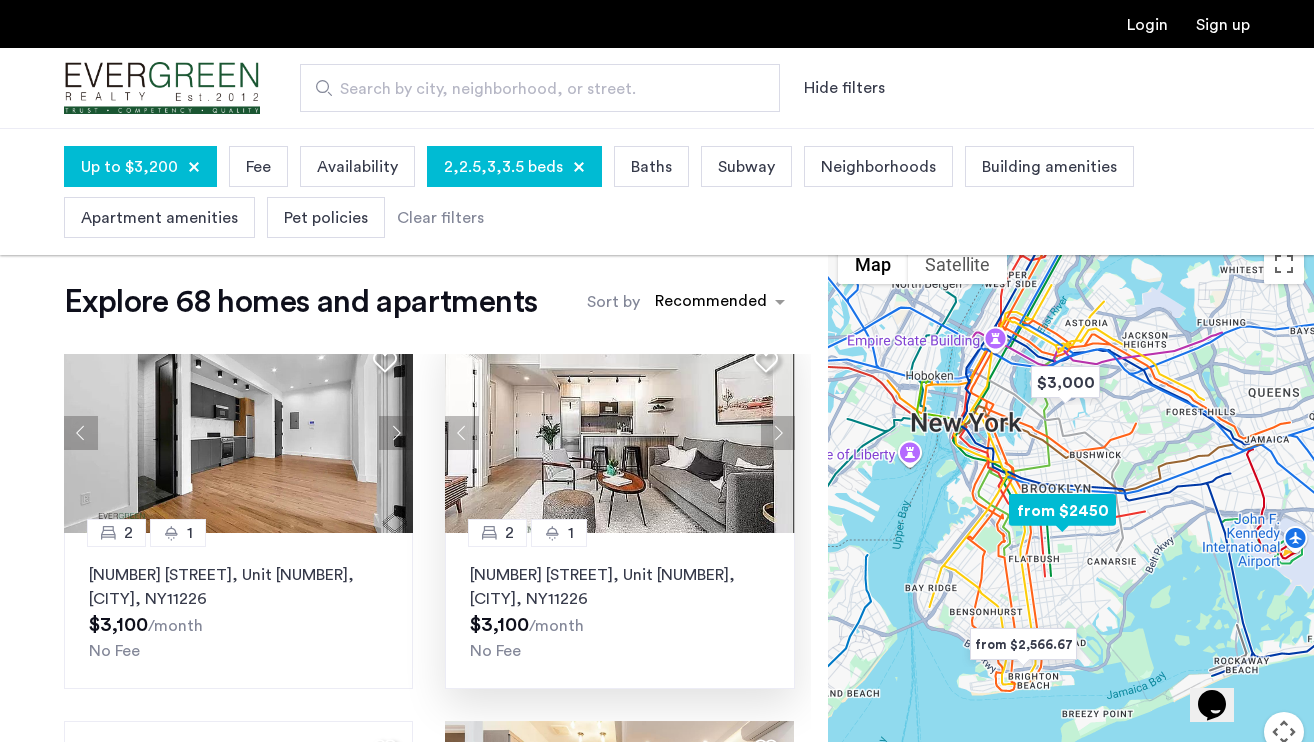 click 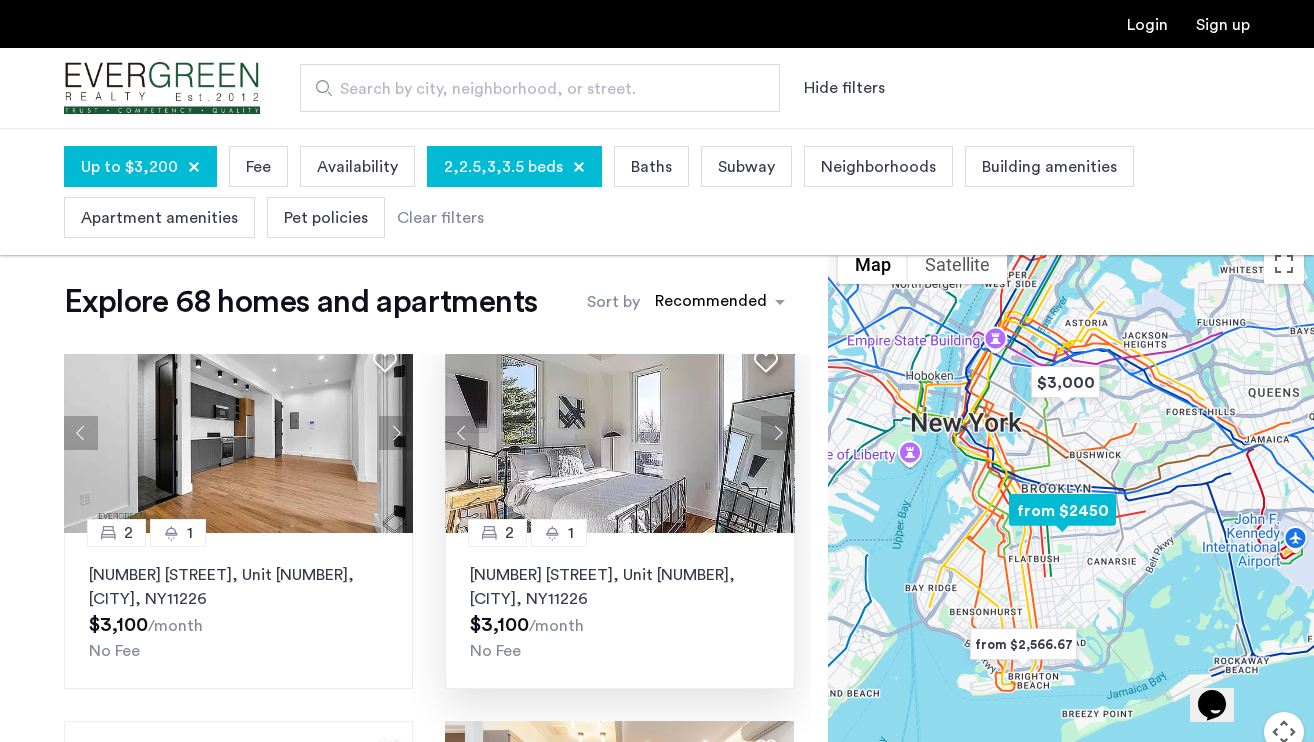 scroll, scrollTop: 1650, scrollLeft: 0, axis: vertical 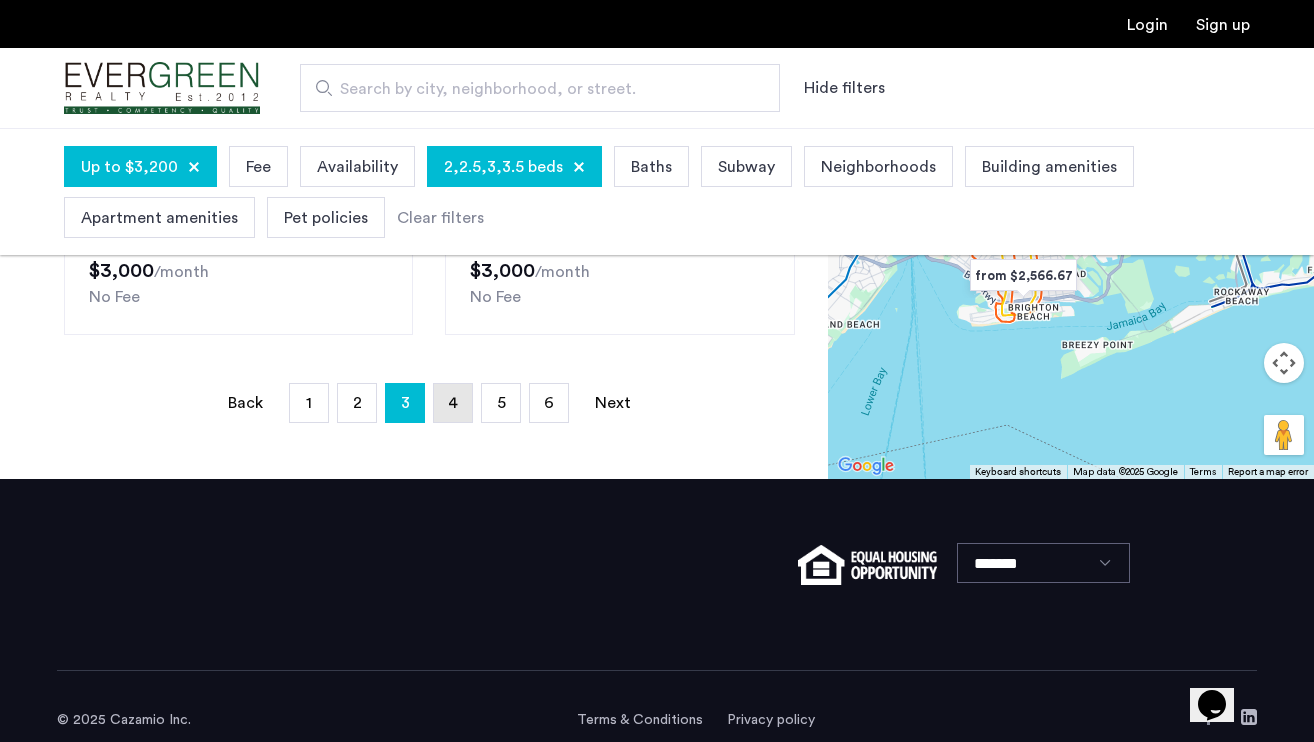click on "page  4" at bounding box center (453, 403) 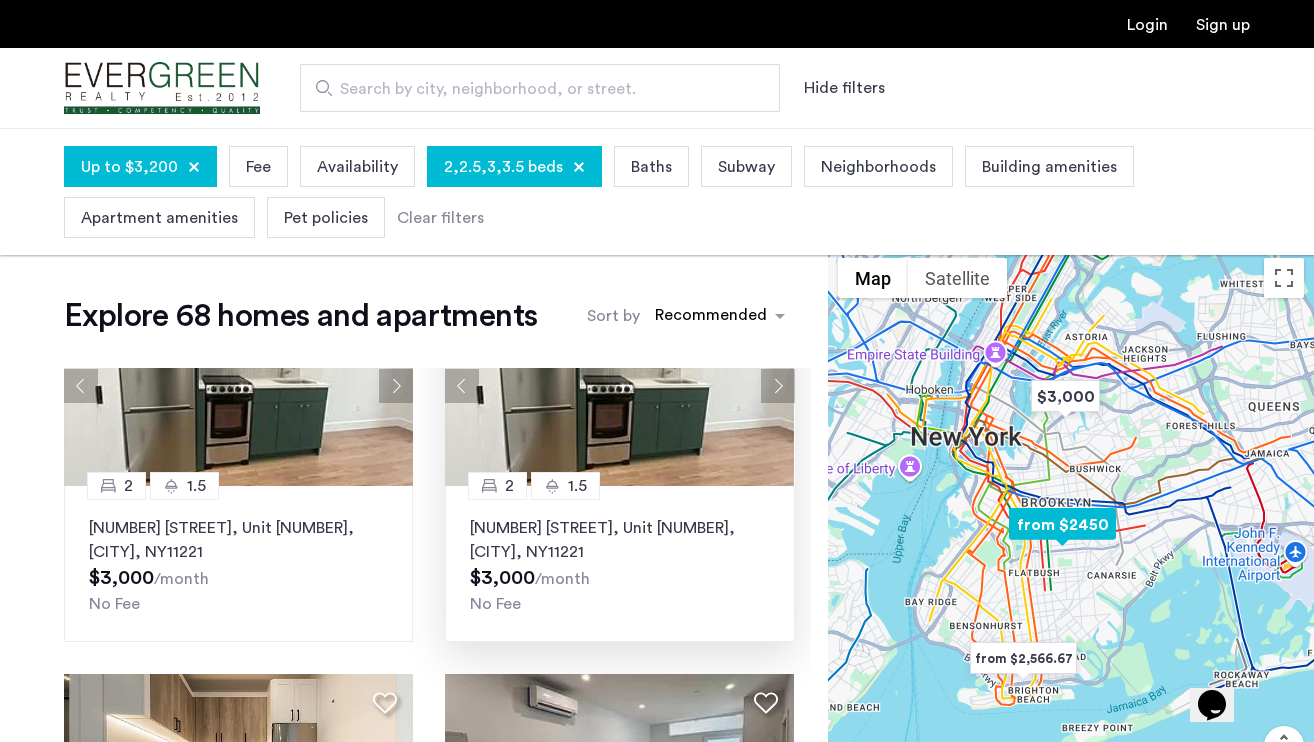 scroll, scrollTop: 1651, scrollLeft: 0, axis: vertical 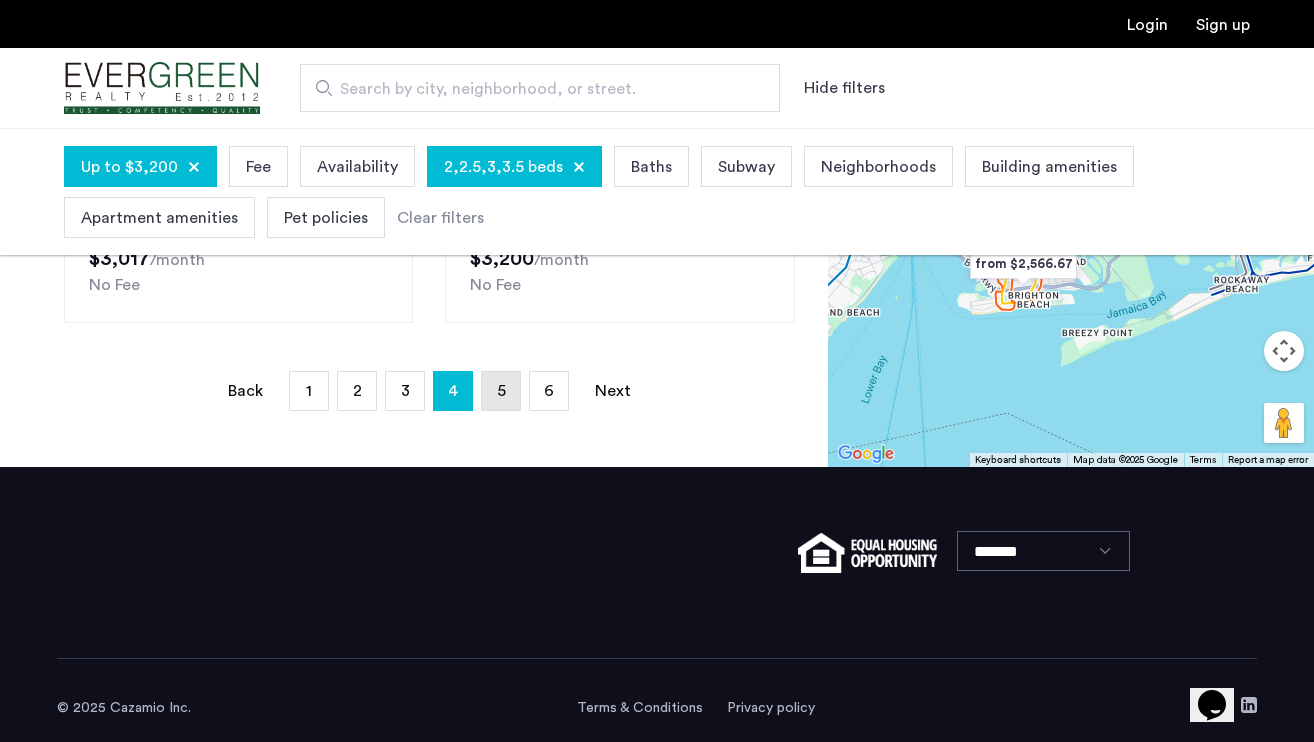 click on "page  5" at bounding box center [501, 391] 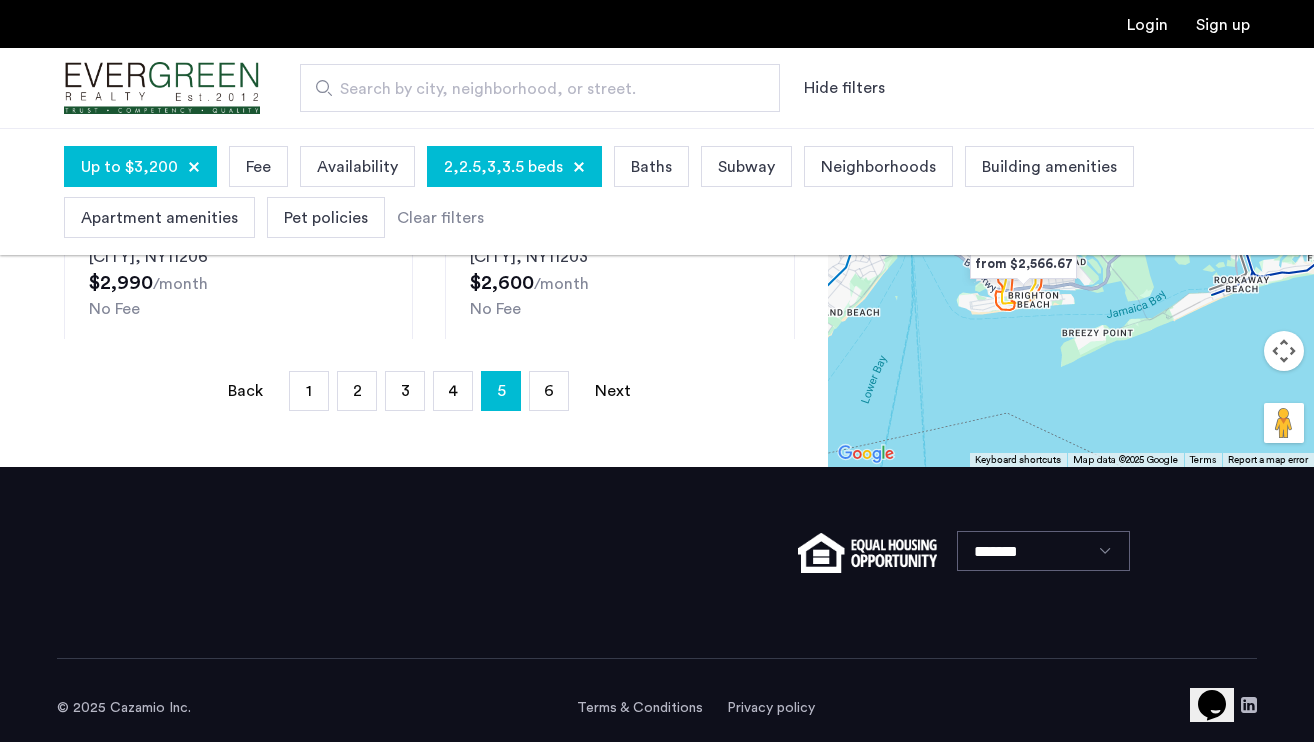 scroll, scrollTop: 0, scrollLeft: 0, axis: both 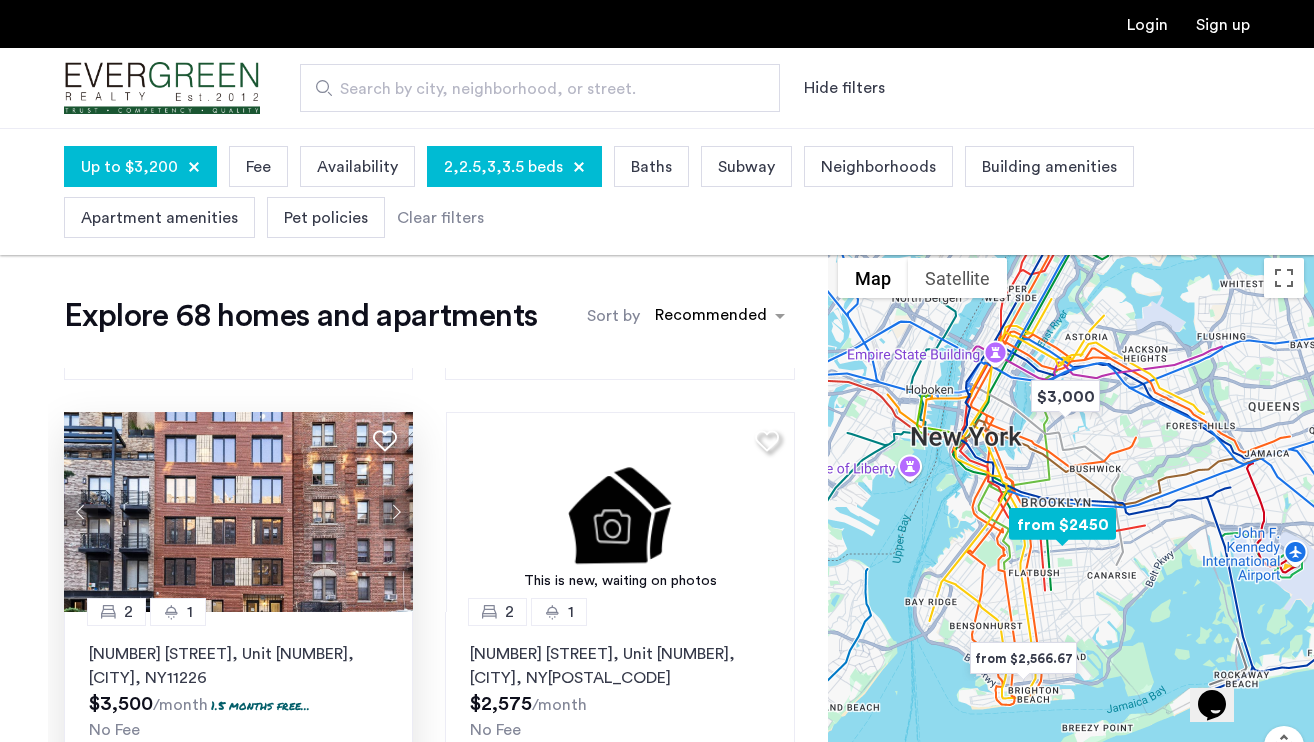 click 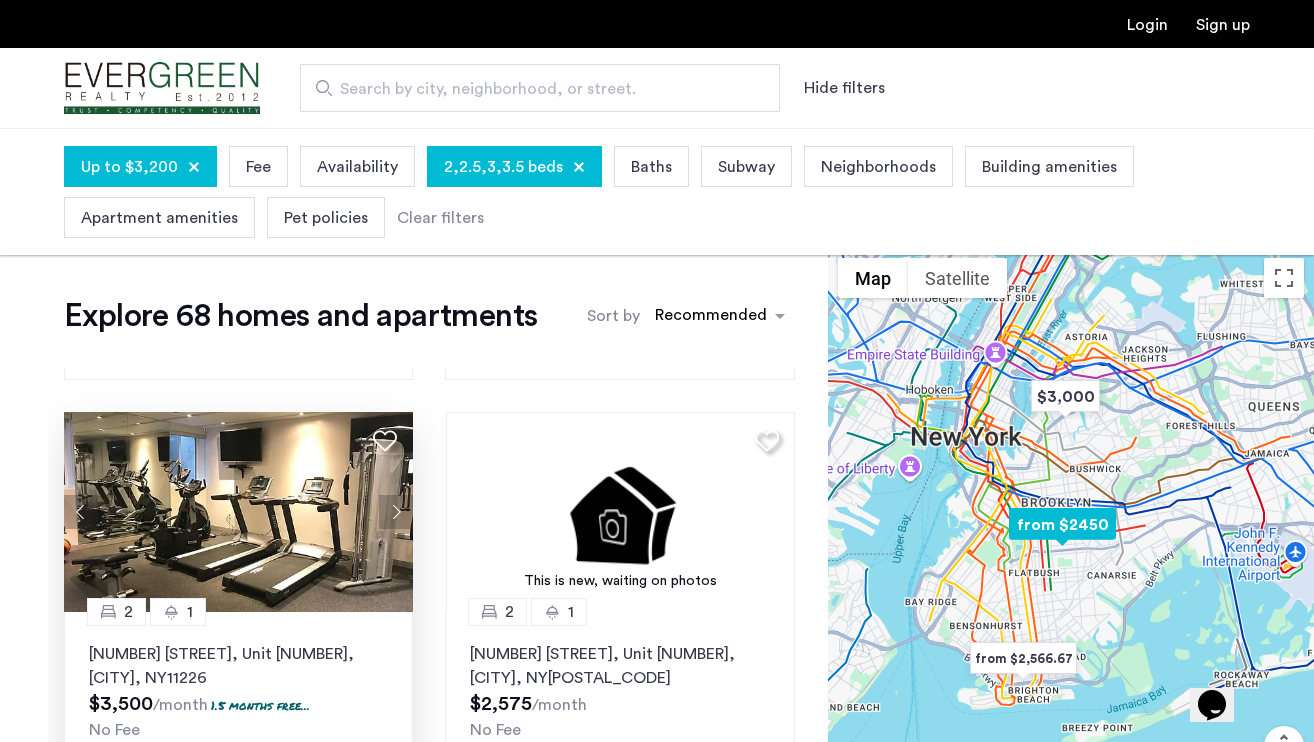 click 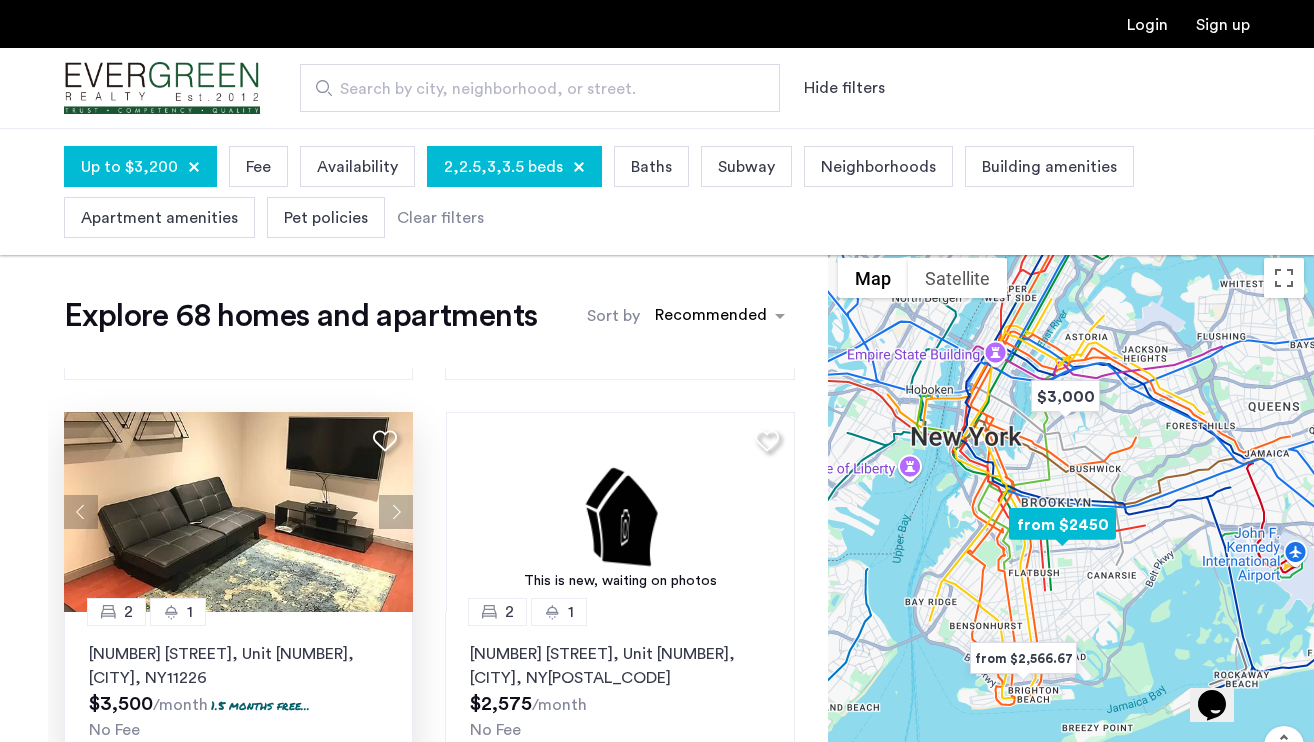 click 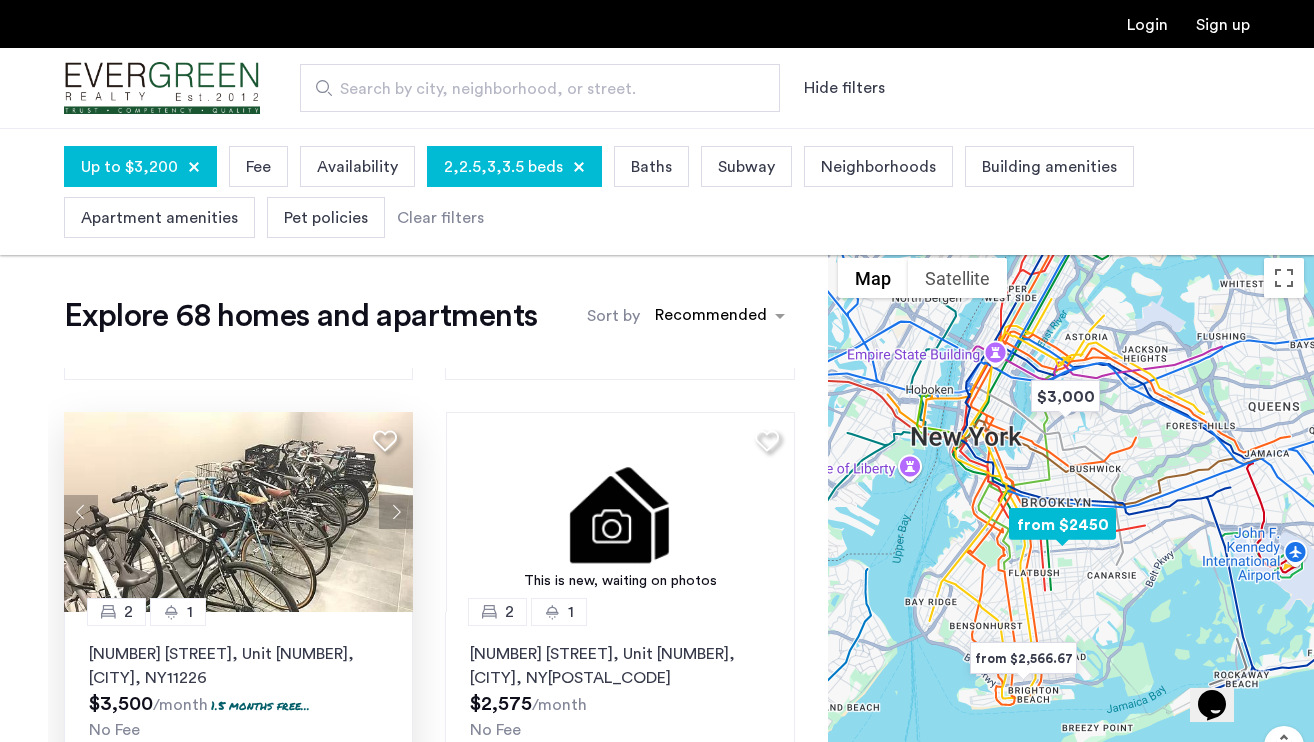 click 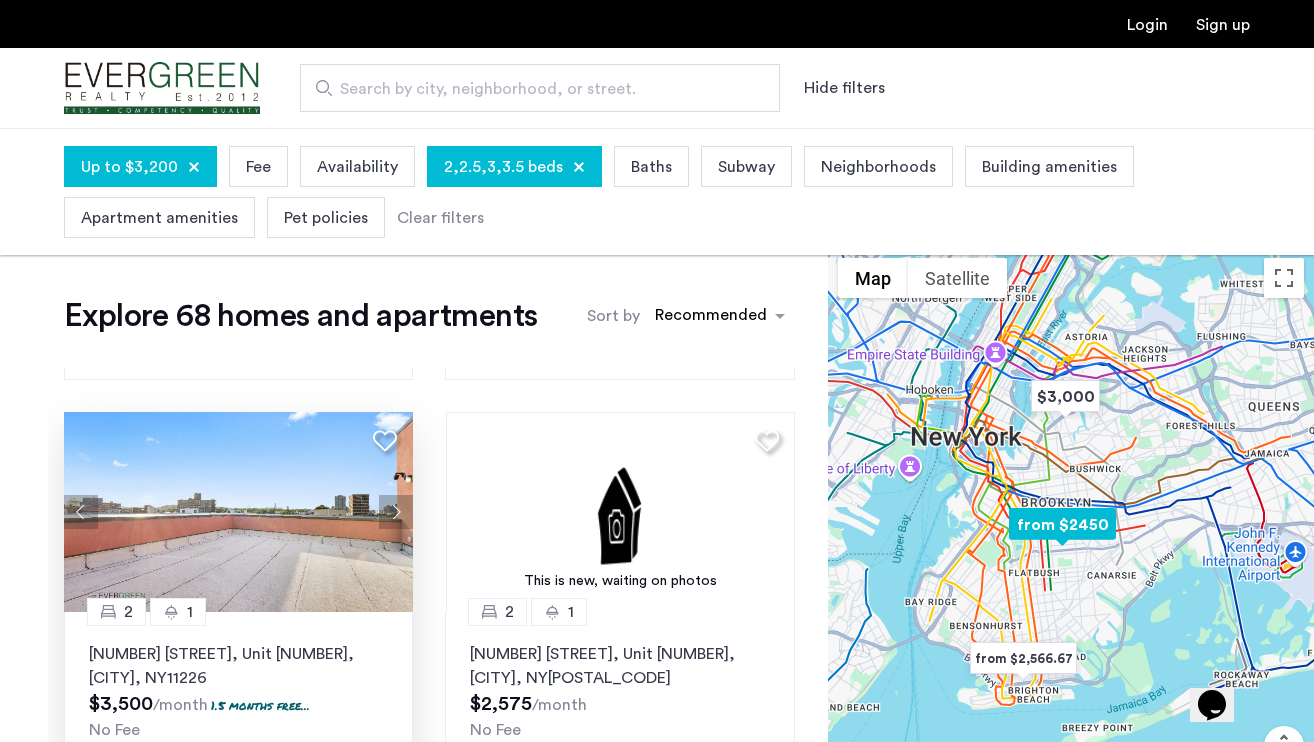 click 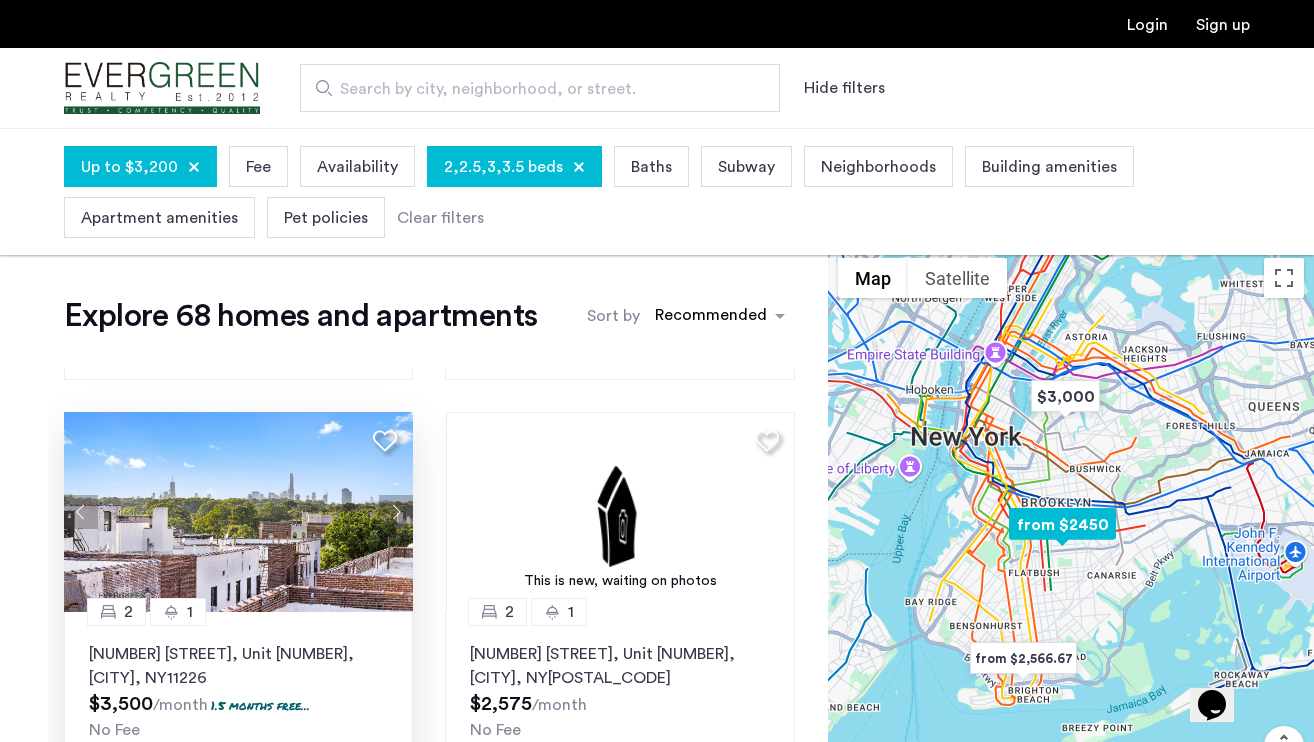 click 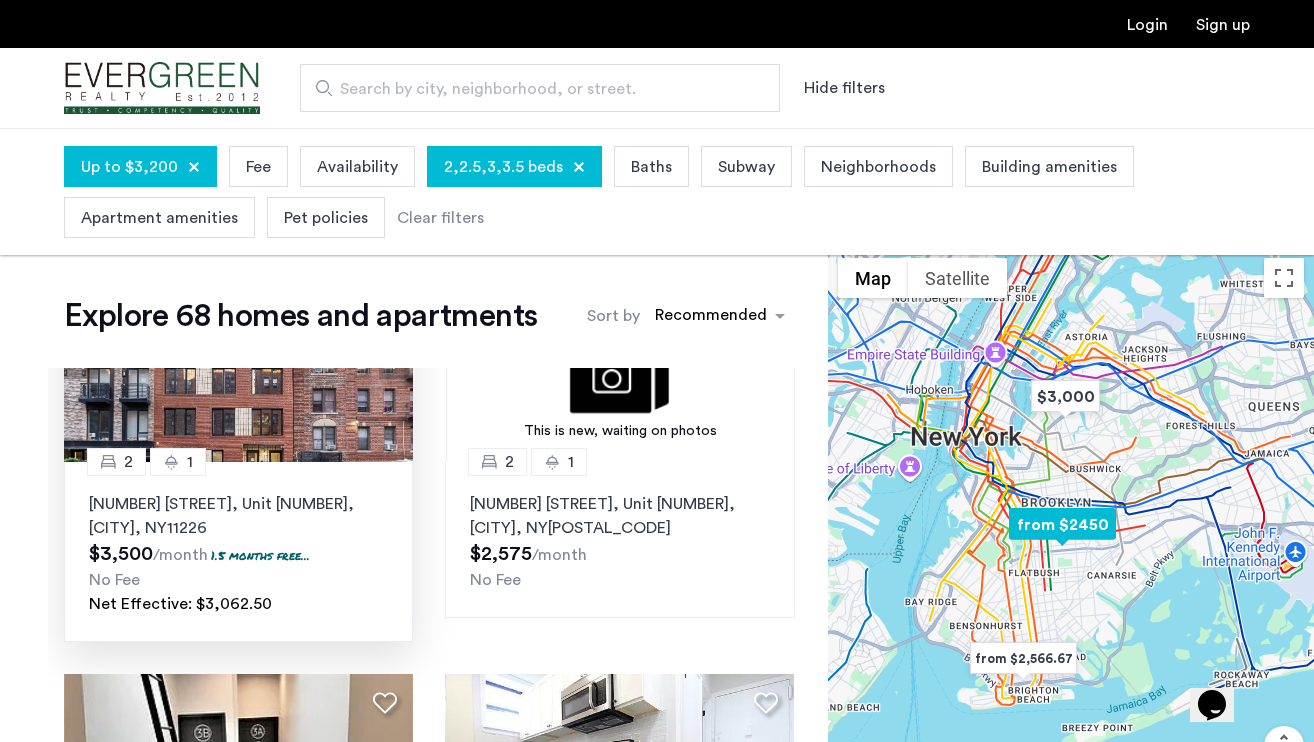 scroll, scrollTop: 1676, scrollLeft: 0, axis: vertical 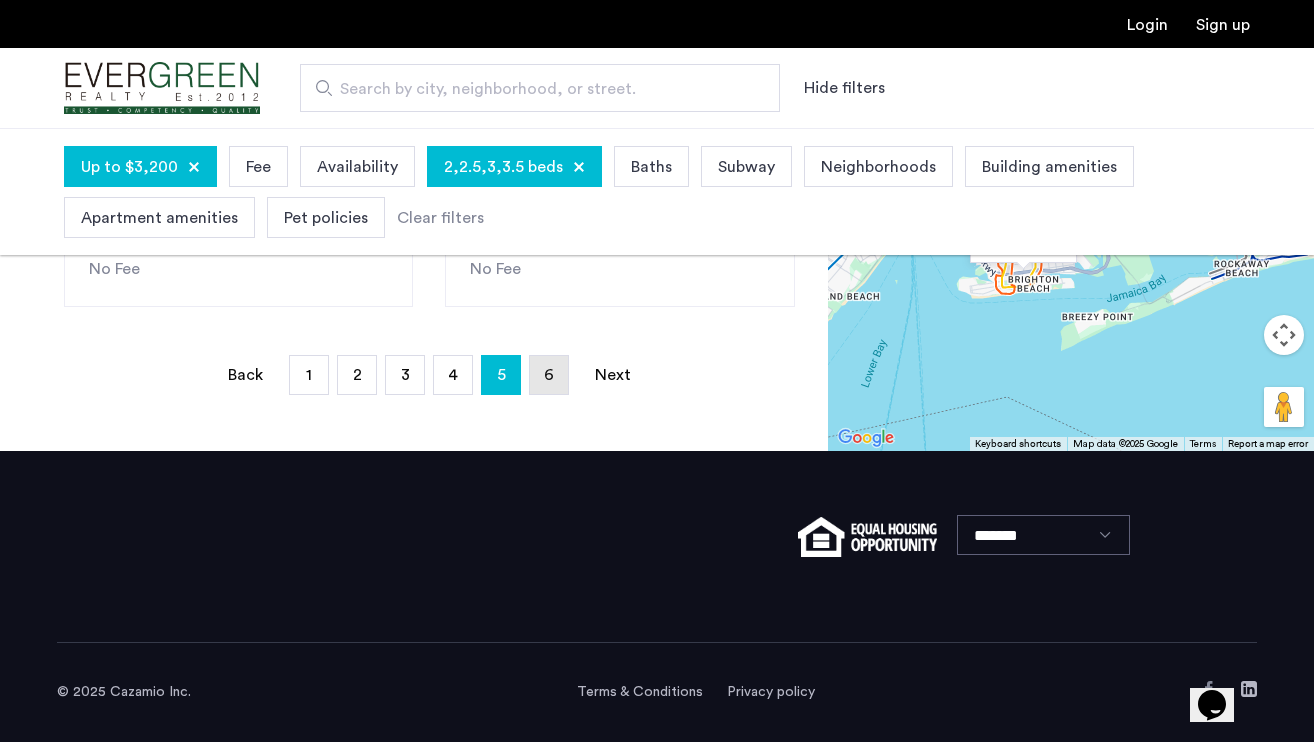 click on "page  6" at bounding box center (549, 375) 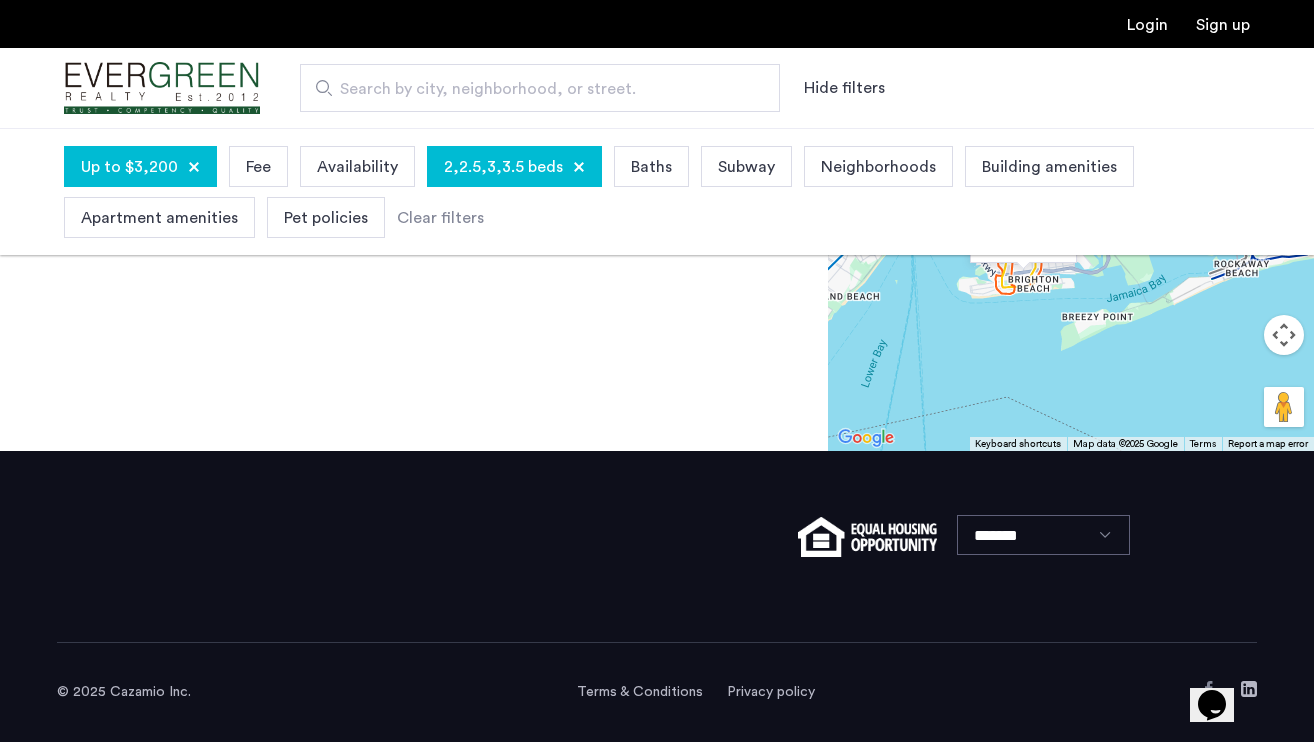 scroll, scrollTop: 0, scrollLeft: 0, axis: both 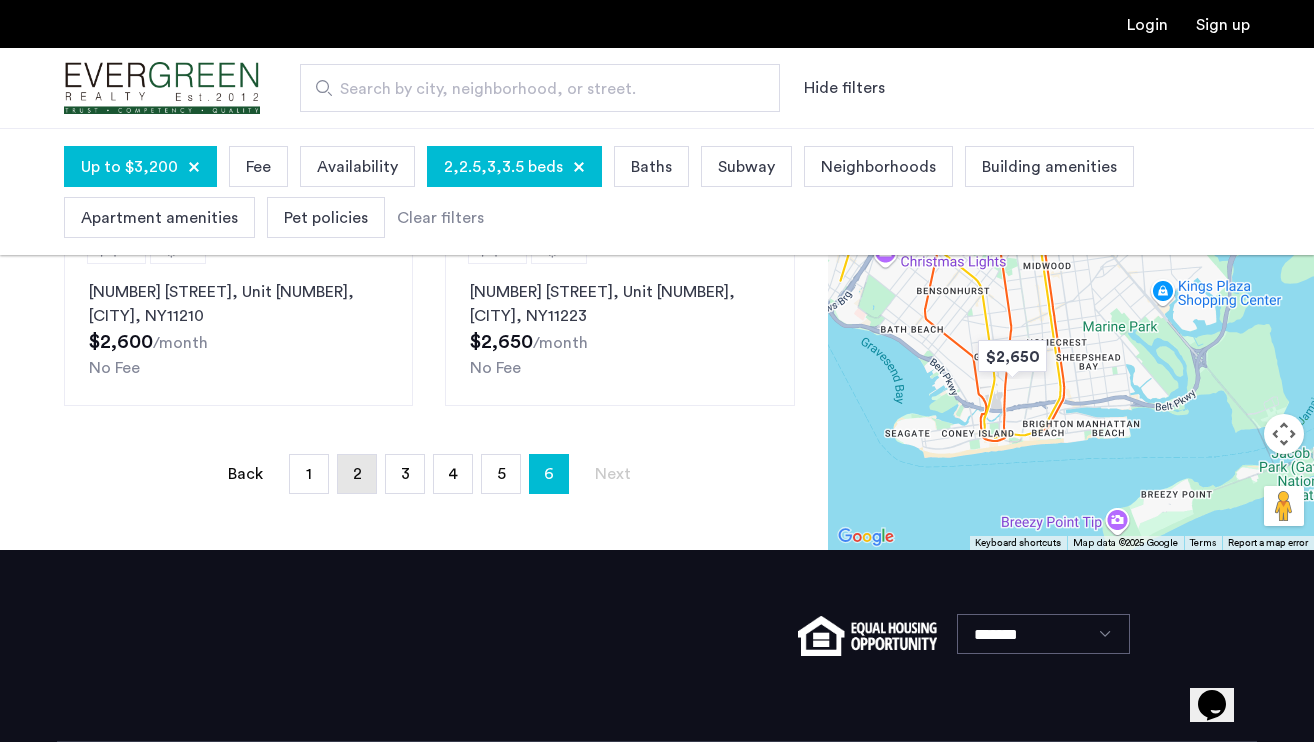 click on "2" at bounding box center (357, 474) 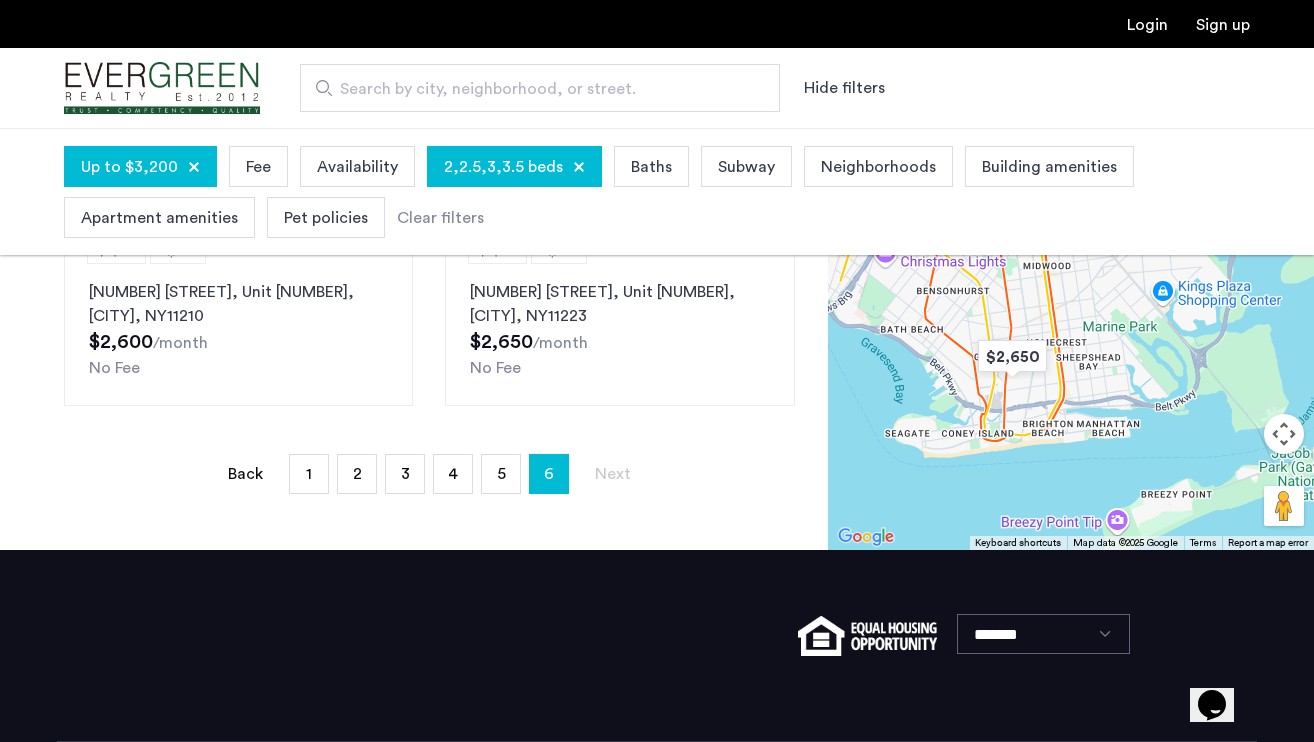 scroll, scrollTop: 0, scrollLeft: 0, axis: both 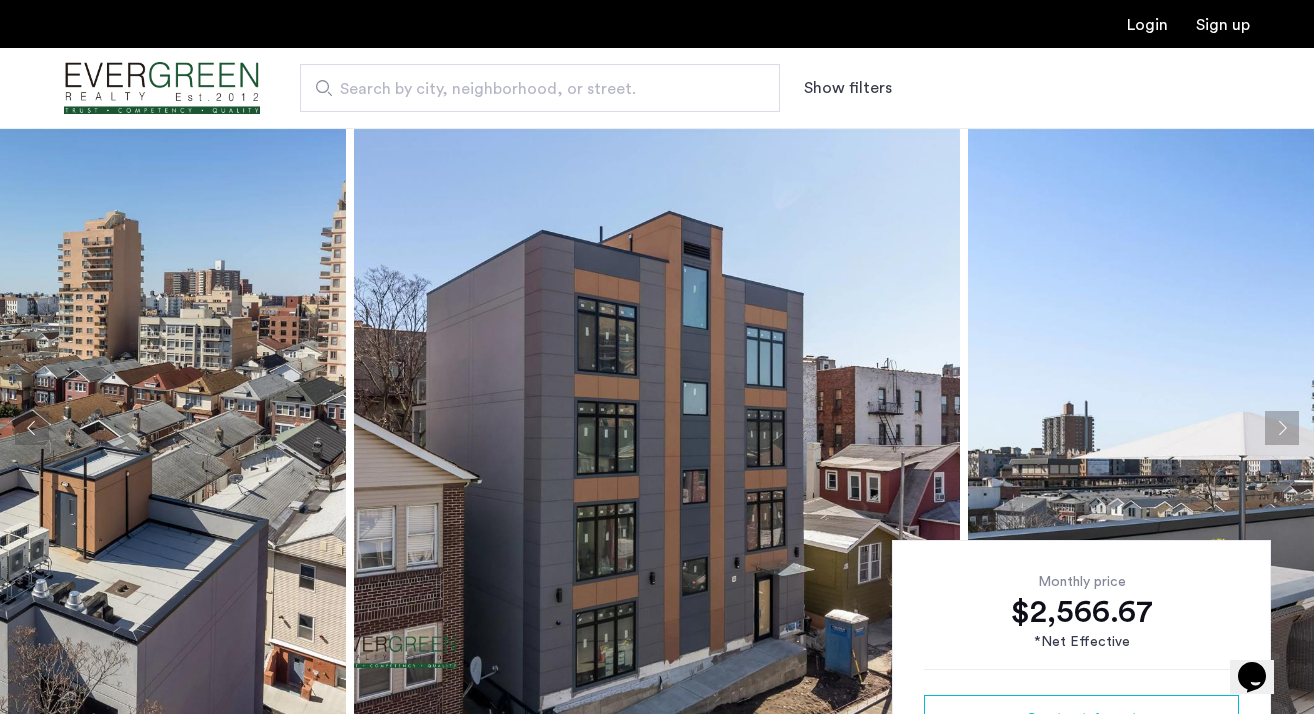 click 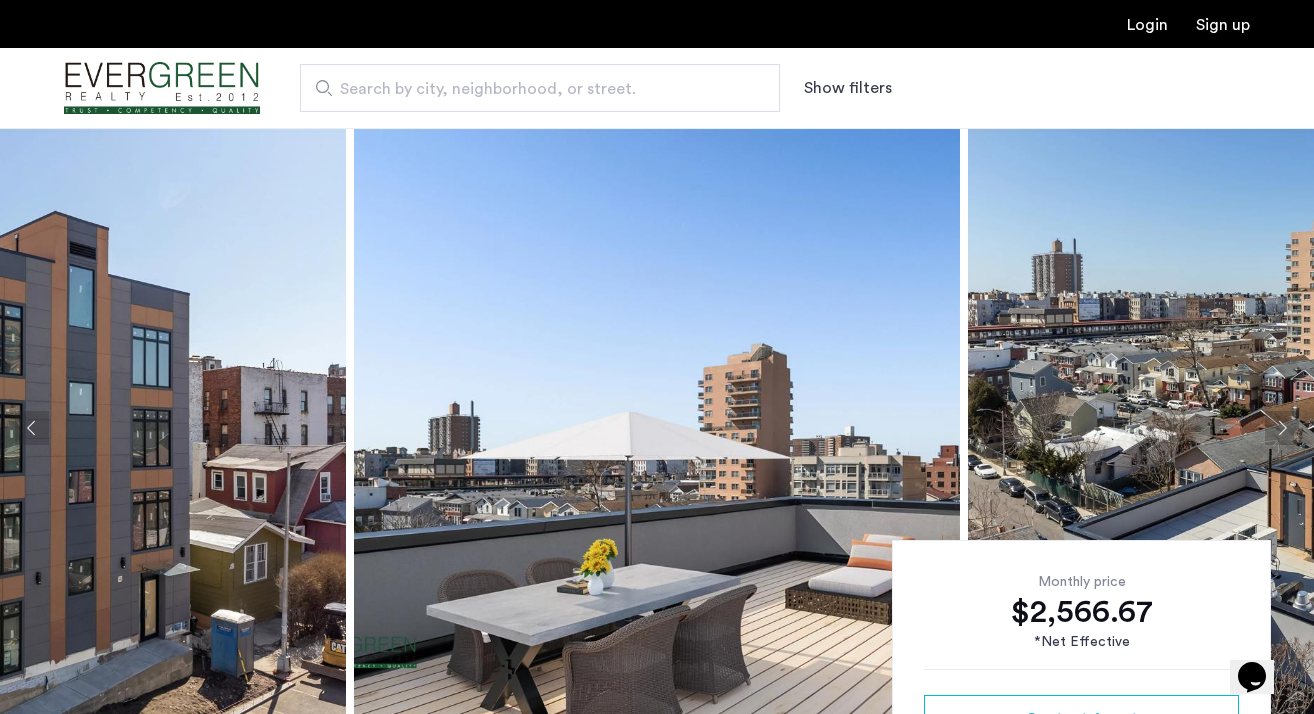 click 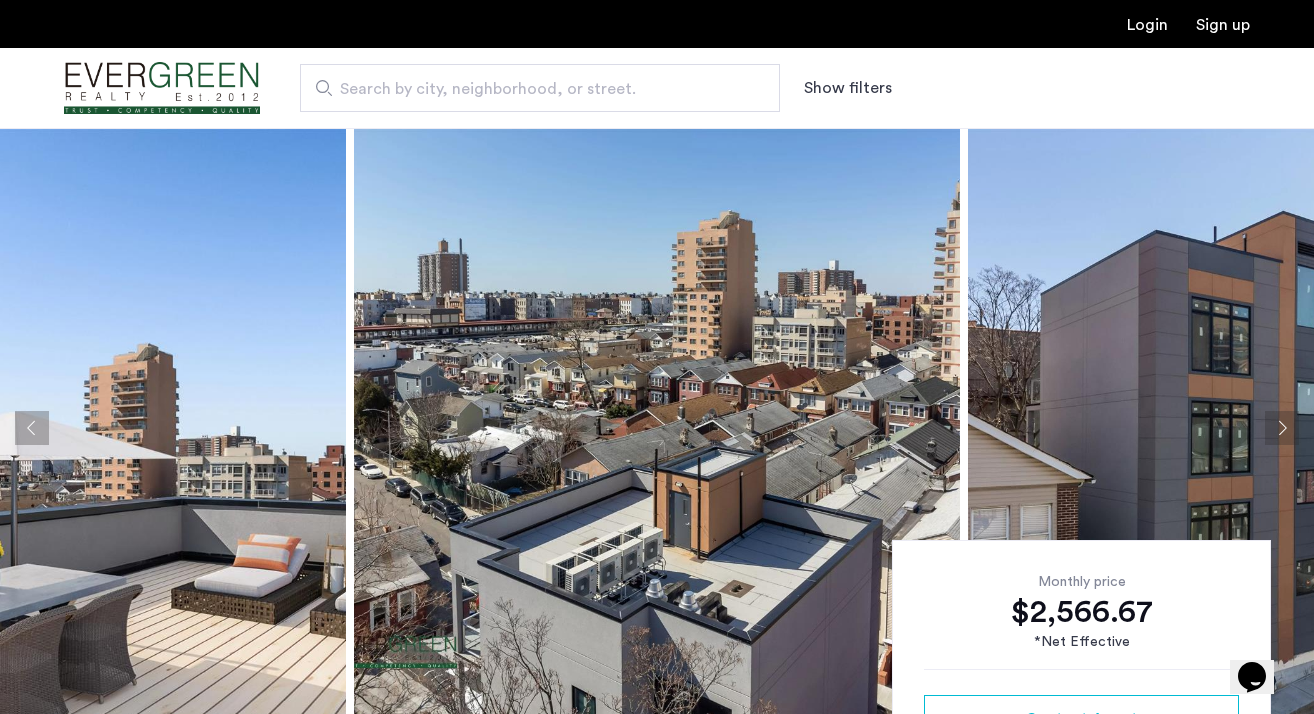 click 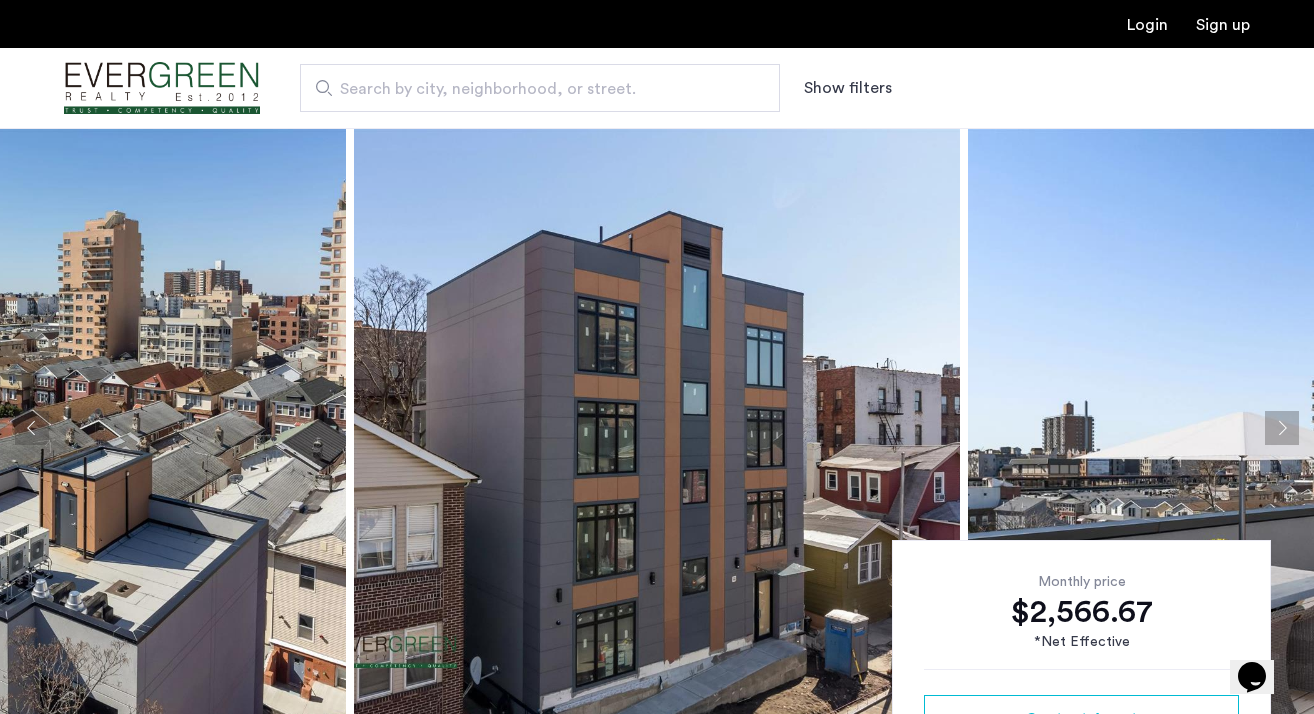 click 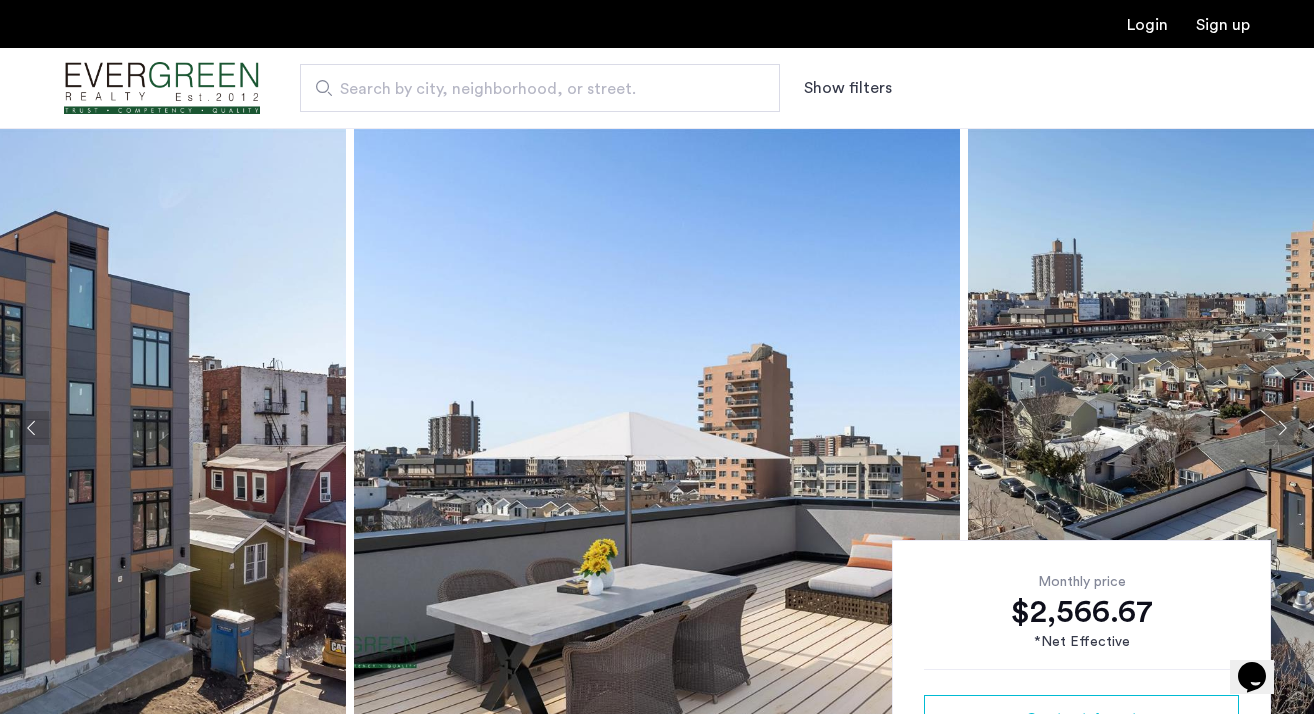 click 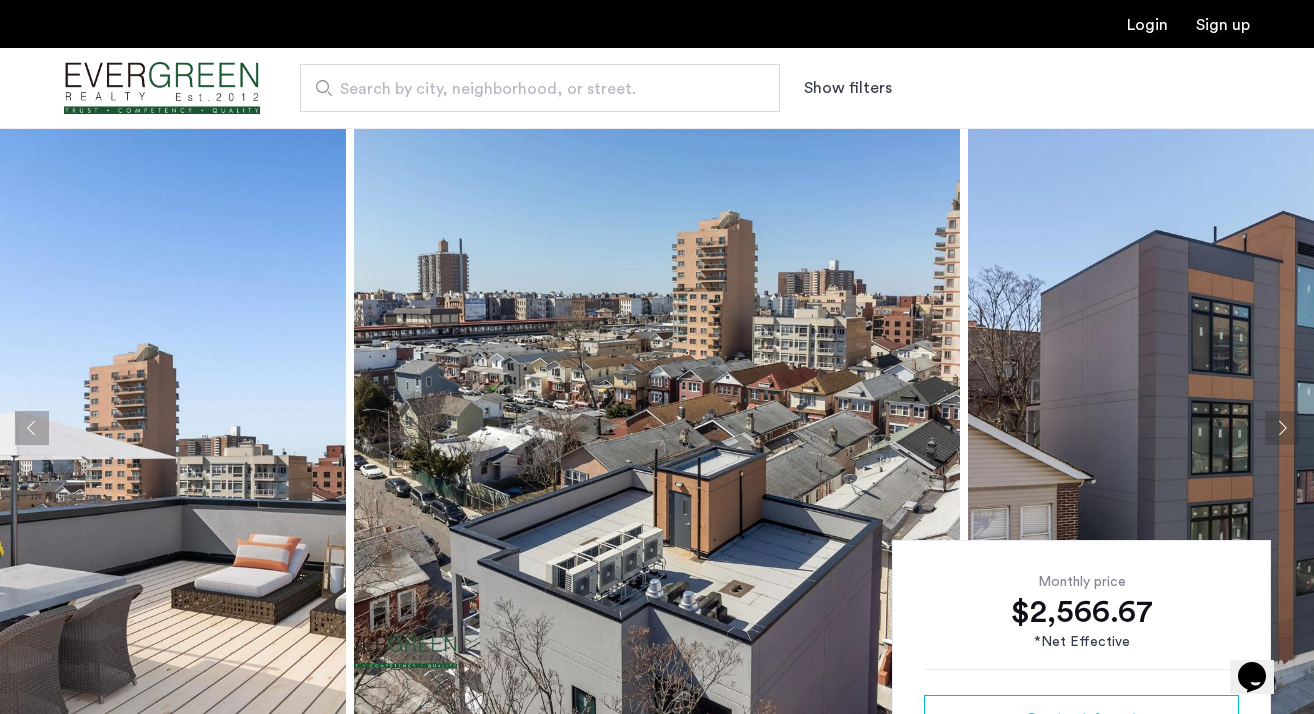 click 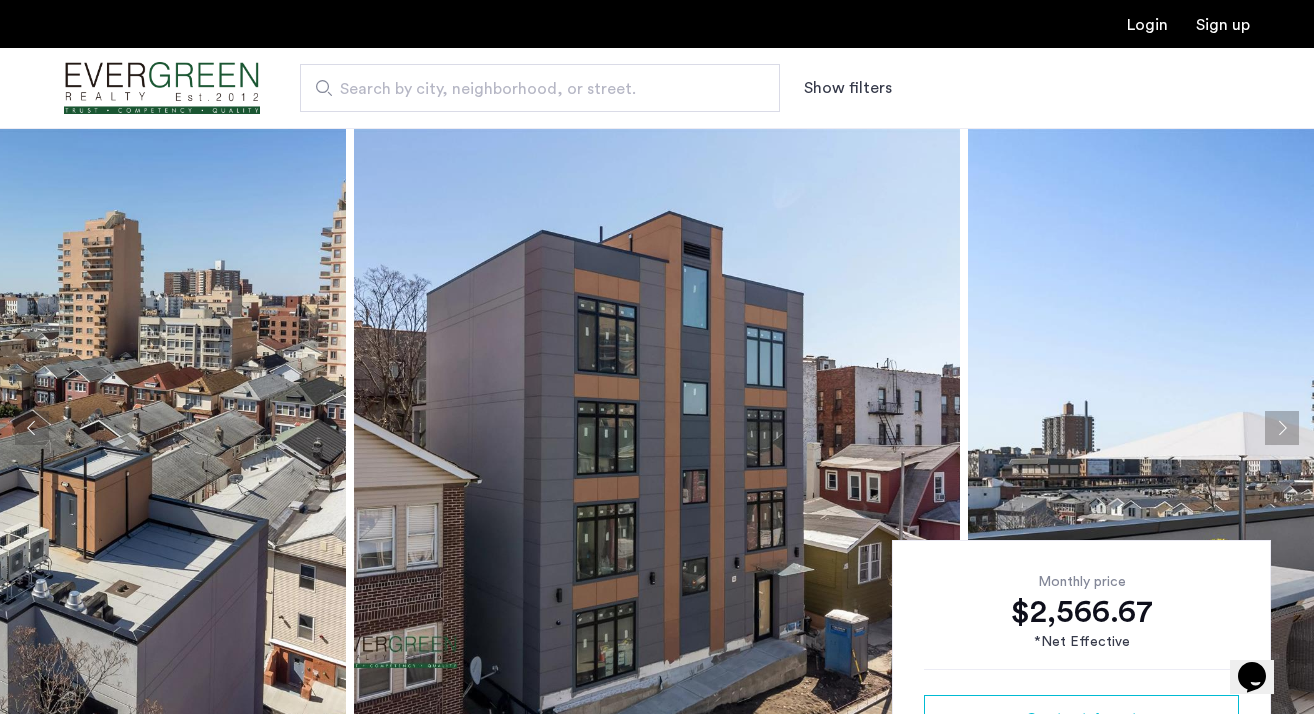 click 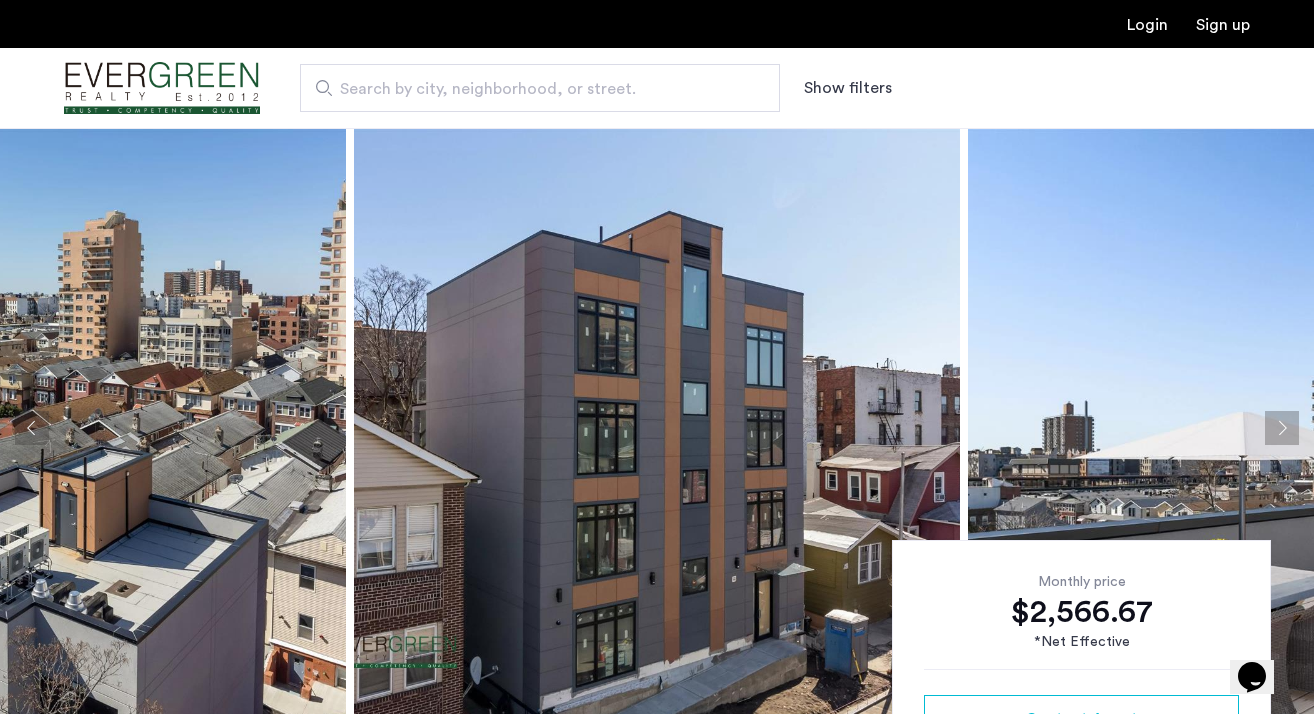 click 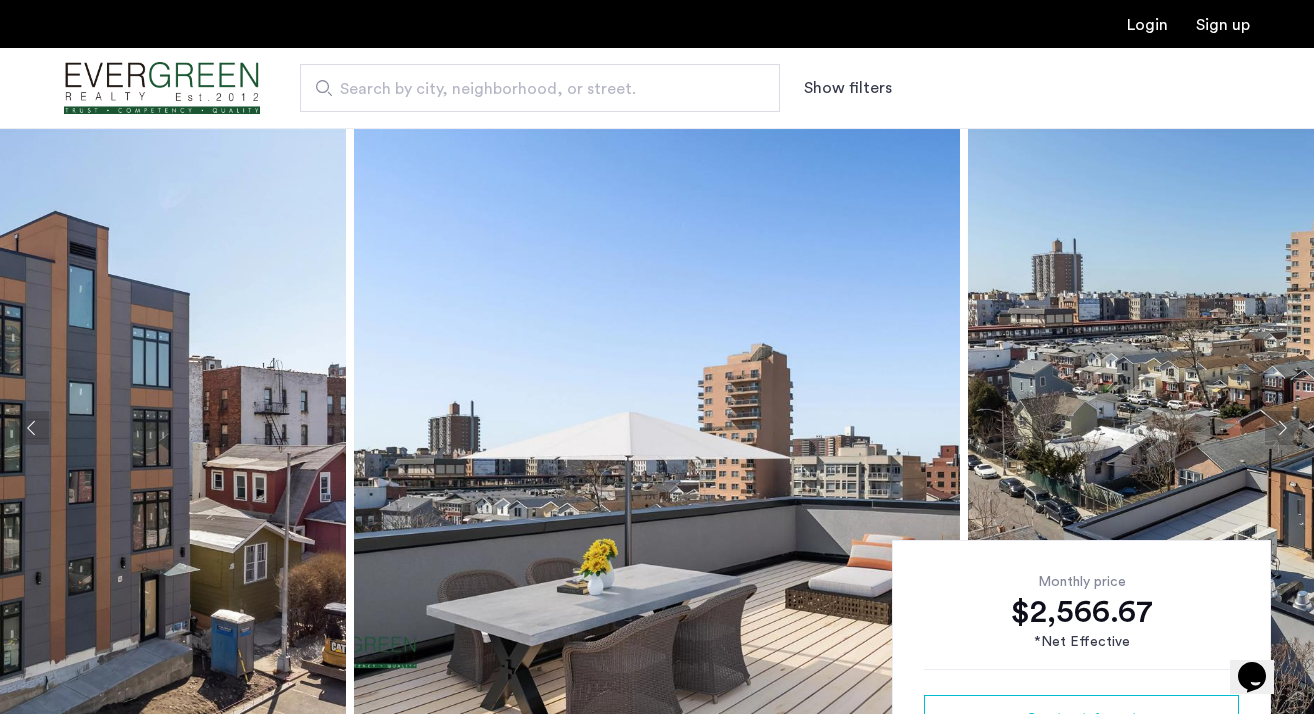 click 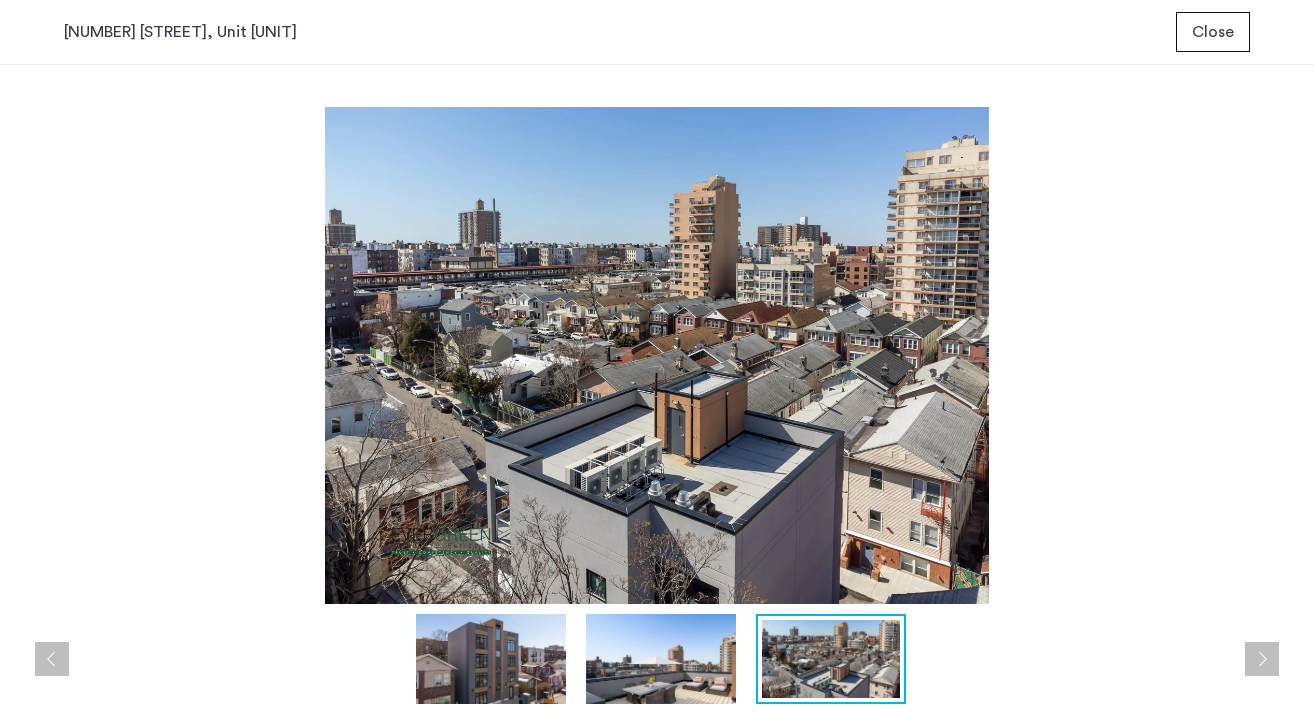 click on "Close" at bounding box center [1213, 32] 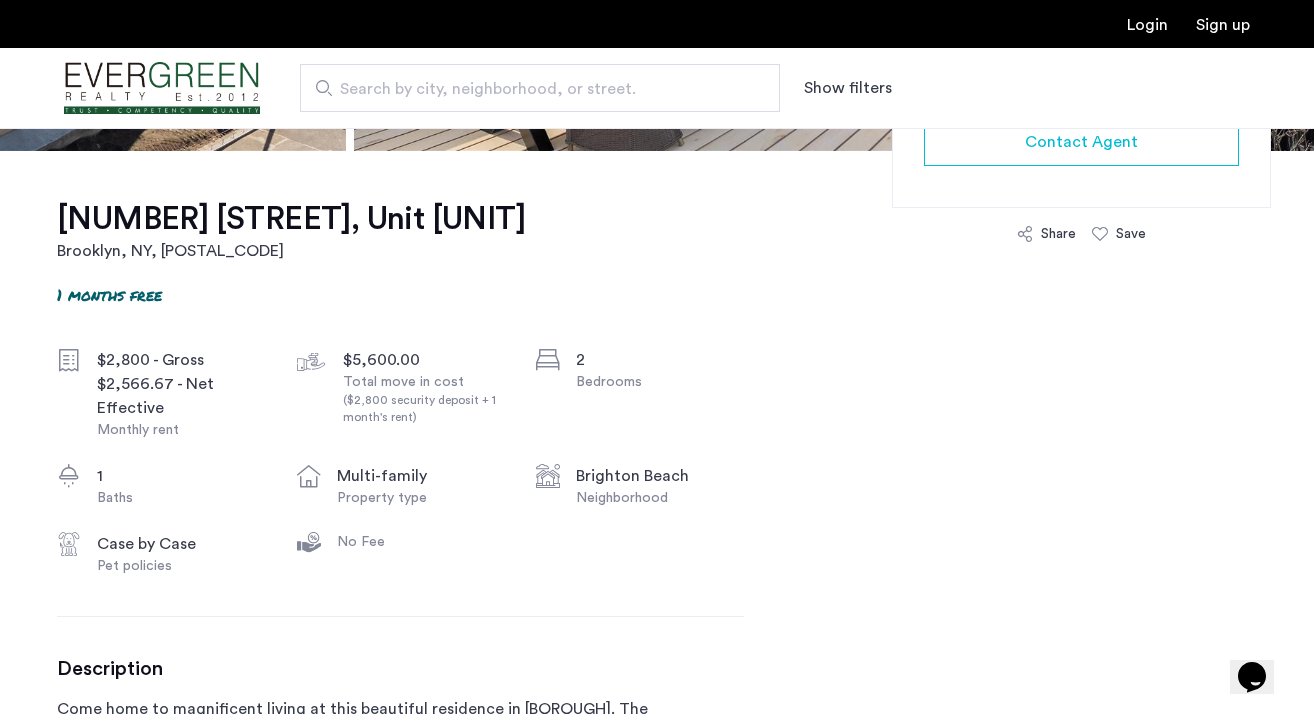scroll, scrollTop: 586, scrollLeft: 0, axis: vertical 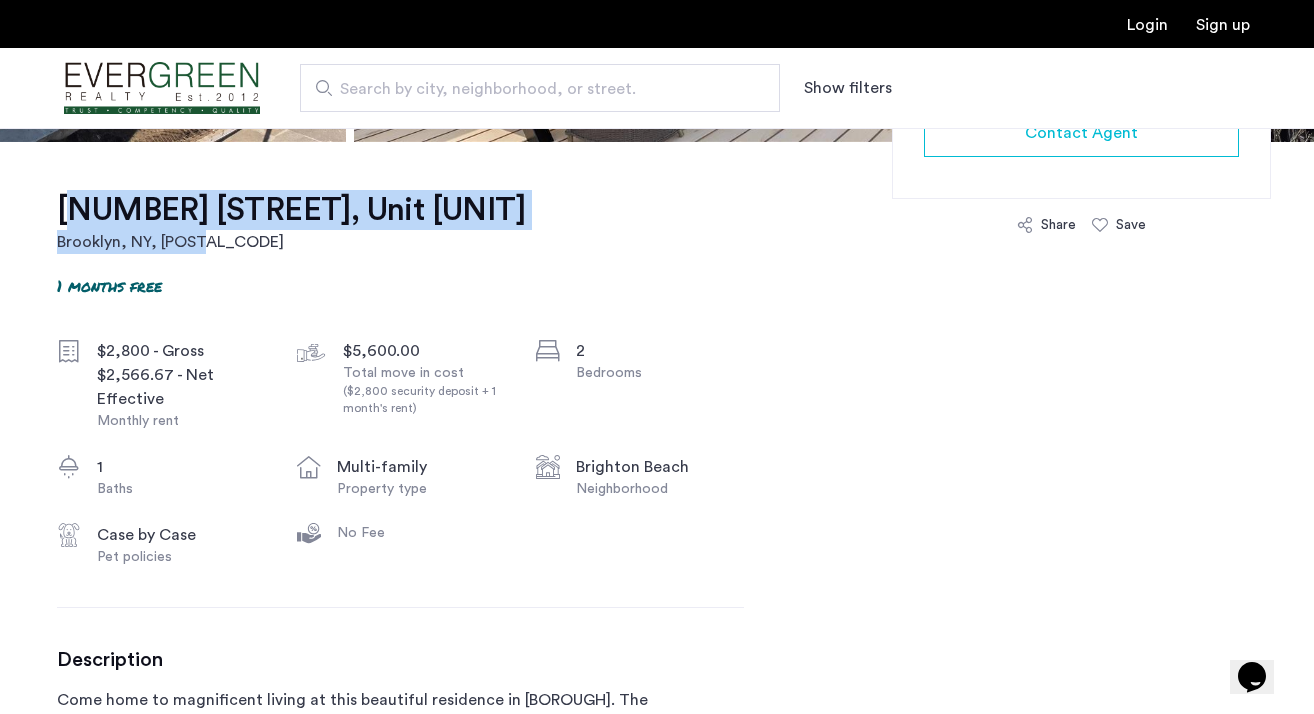 drag, startPoint x: 512, startPoint y: 217, endPoint x: 27, endPoint y: 217, distance: 485 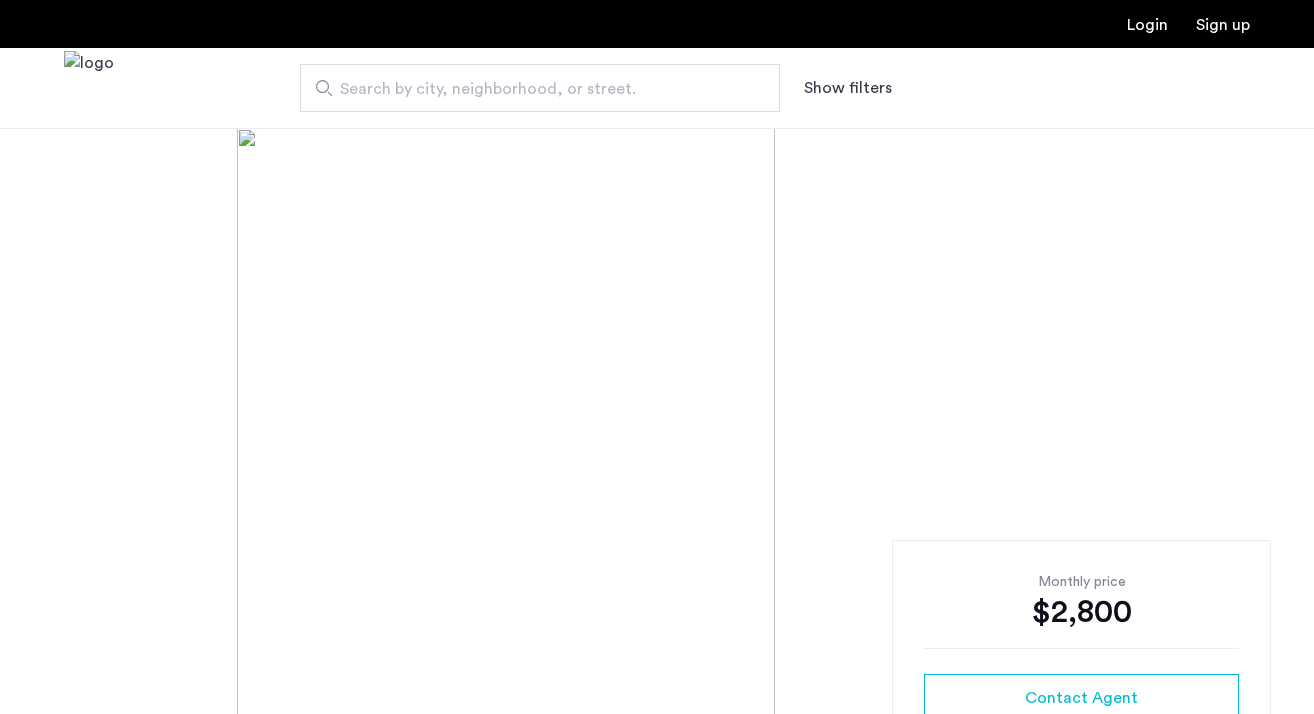 scroll, scrollTop: 0, scrollLeft: 0, axis: both 